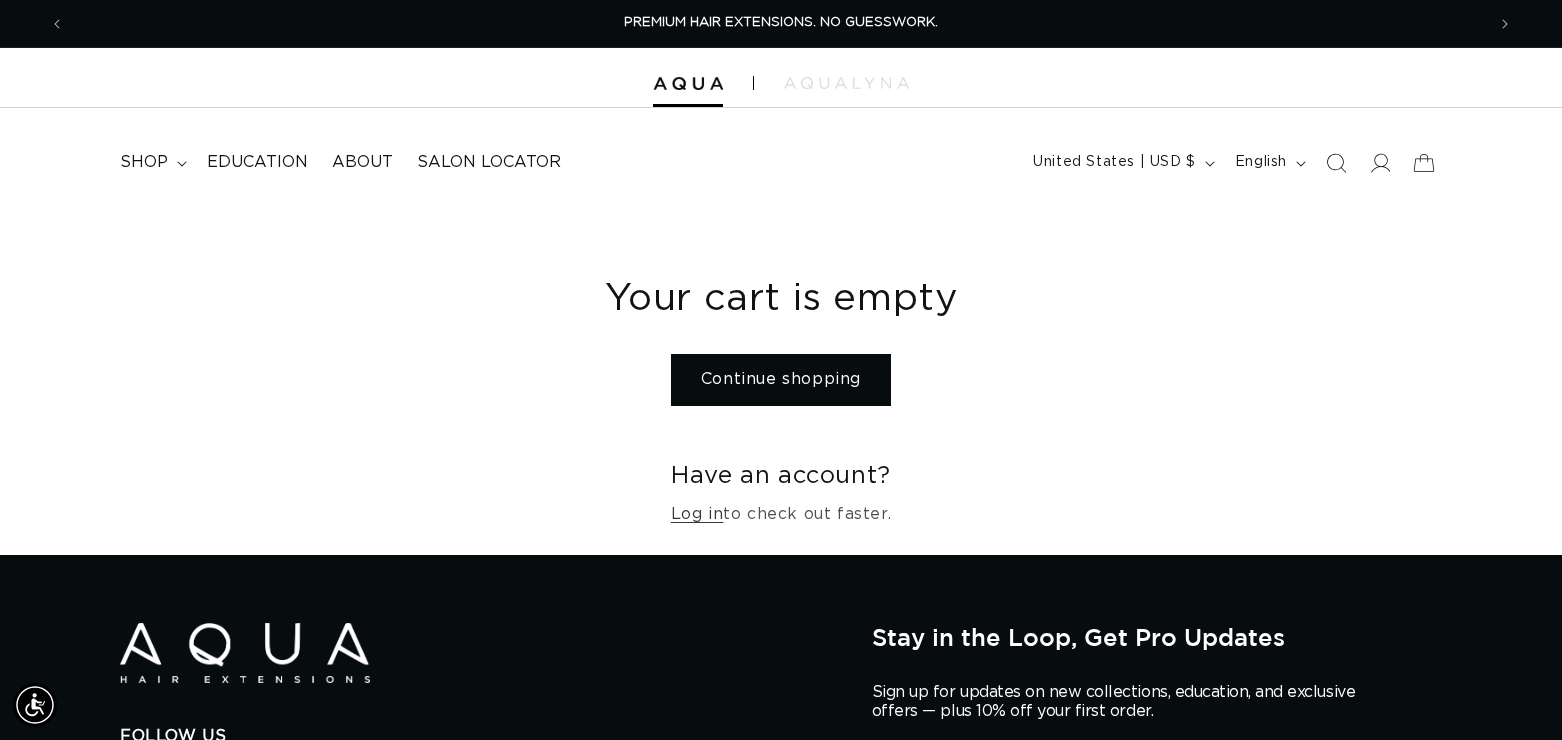 scroll, scrollTop: 0, scrollLeft: 0, axis: both 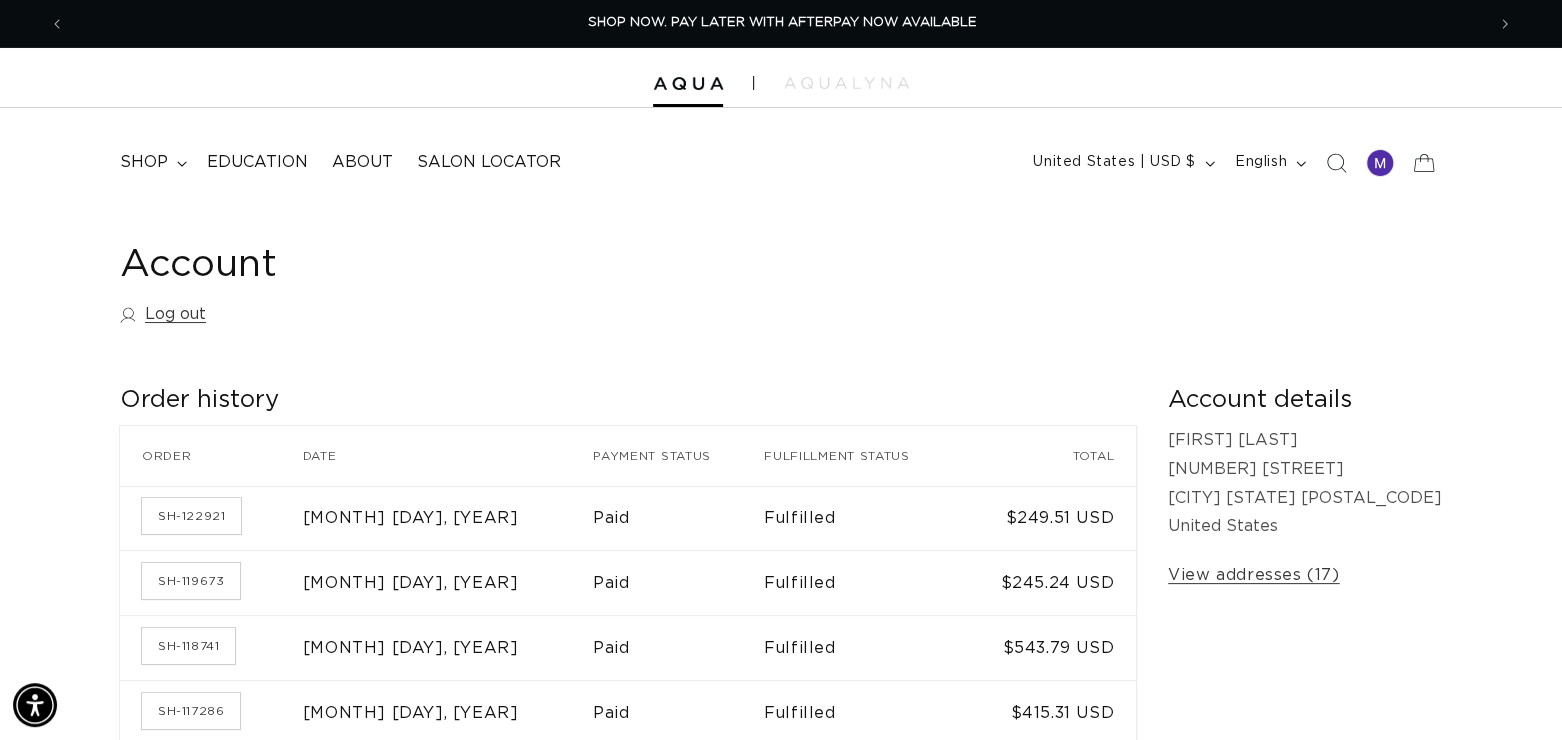 click at bounding box center (781, 78) 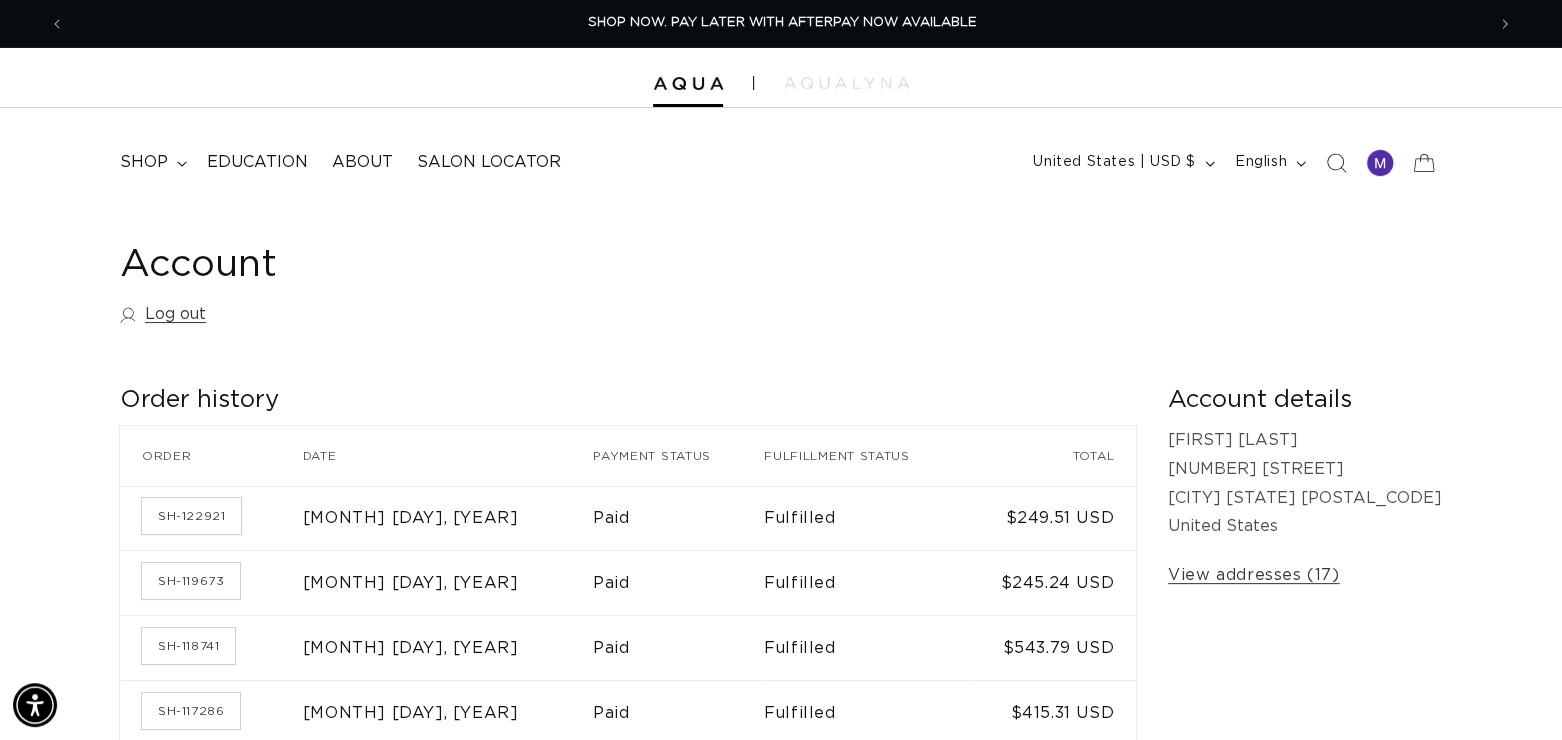 scroll, scrollTop: 0, scrollLeft: 2839, axis: horizontal 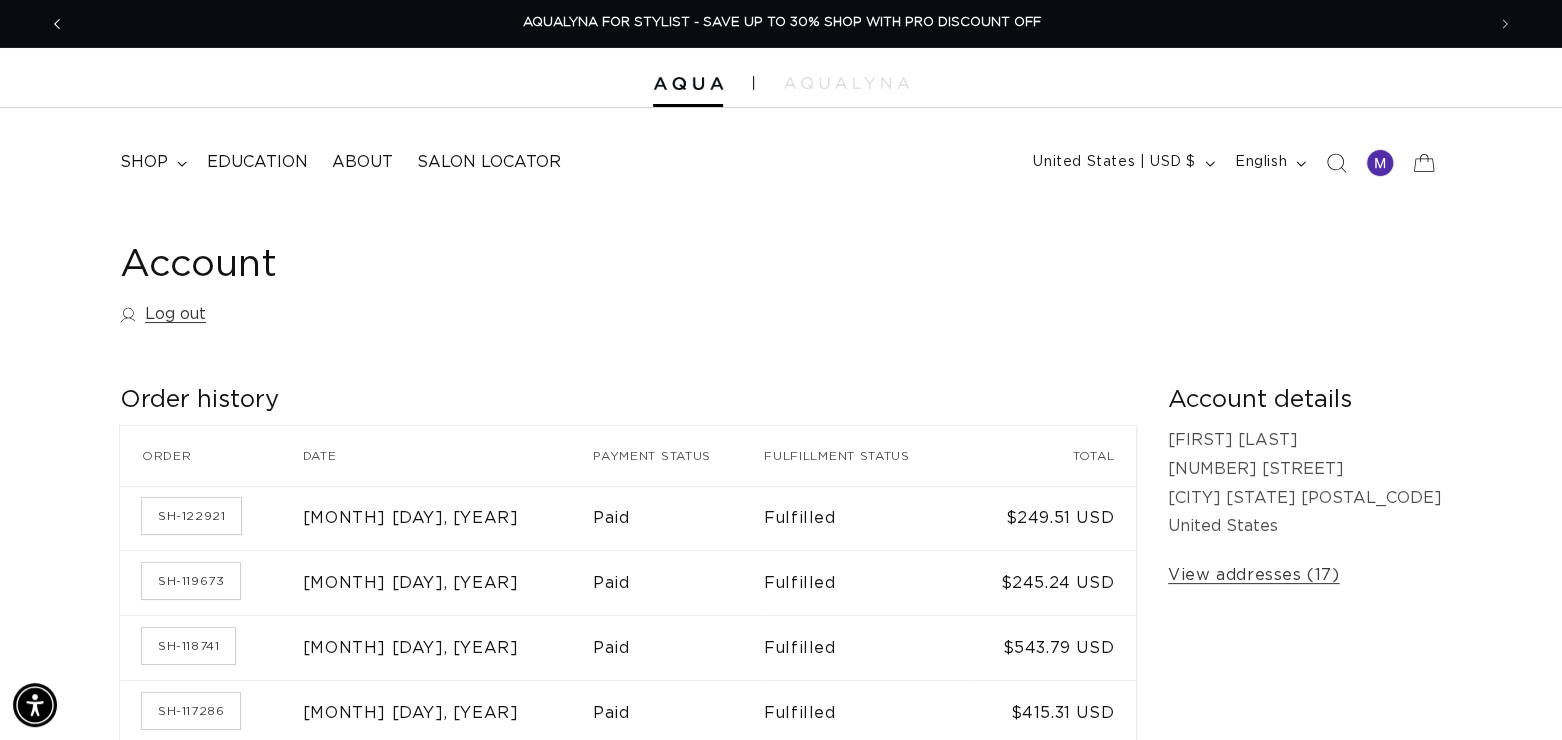 click at bounding box center (57, 24) 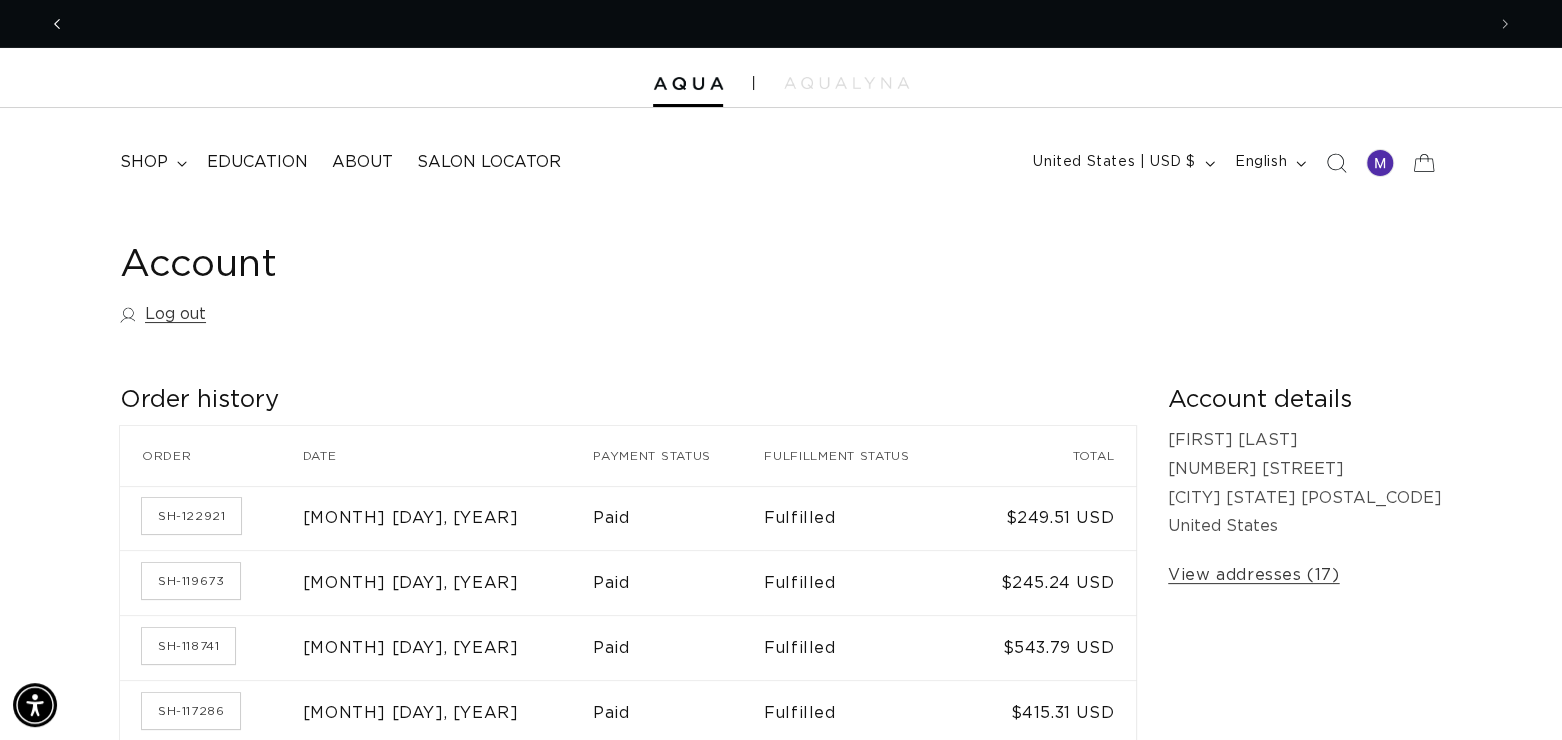 scroll, scrollTop: 0, scrollLeft: 1419, axis: horizontal 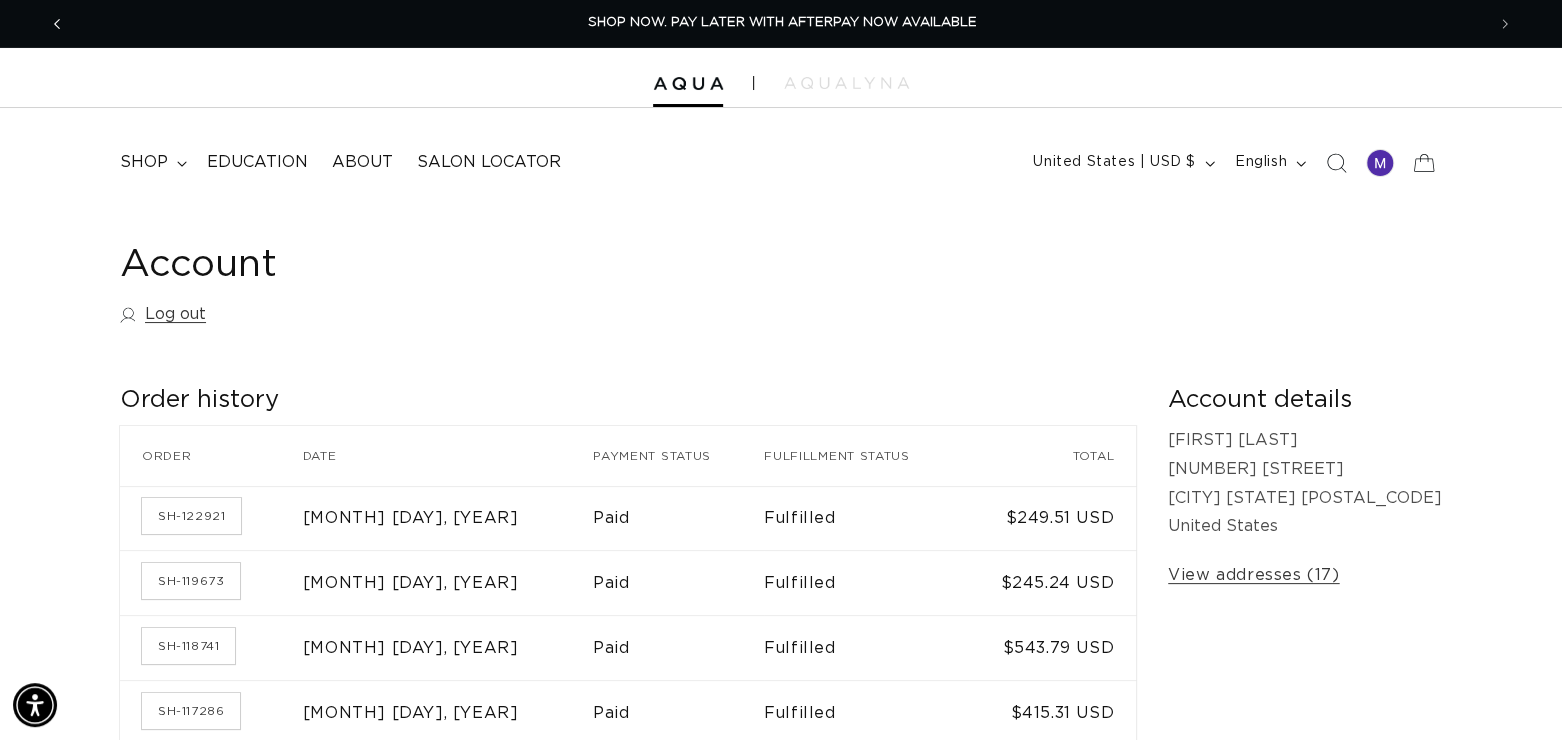 click at bounding box center (57, 24) 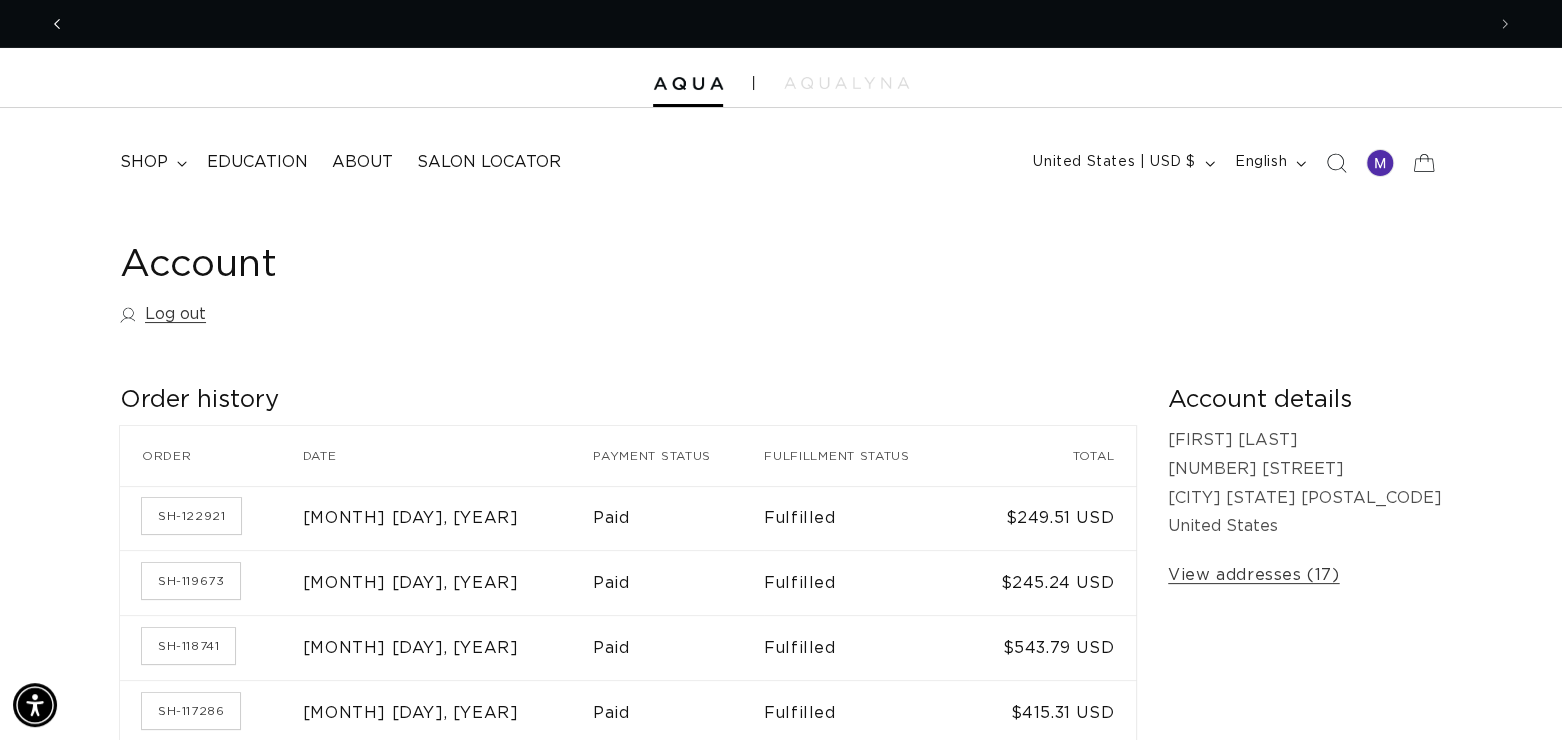 scroll, scrollTop: 0, scrollLeft: 0, axis: both 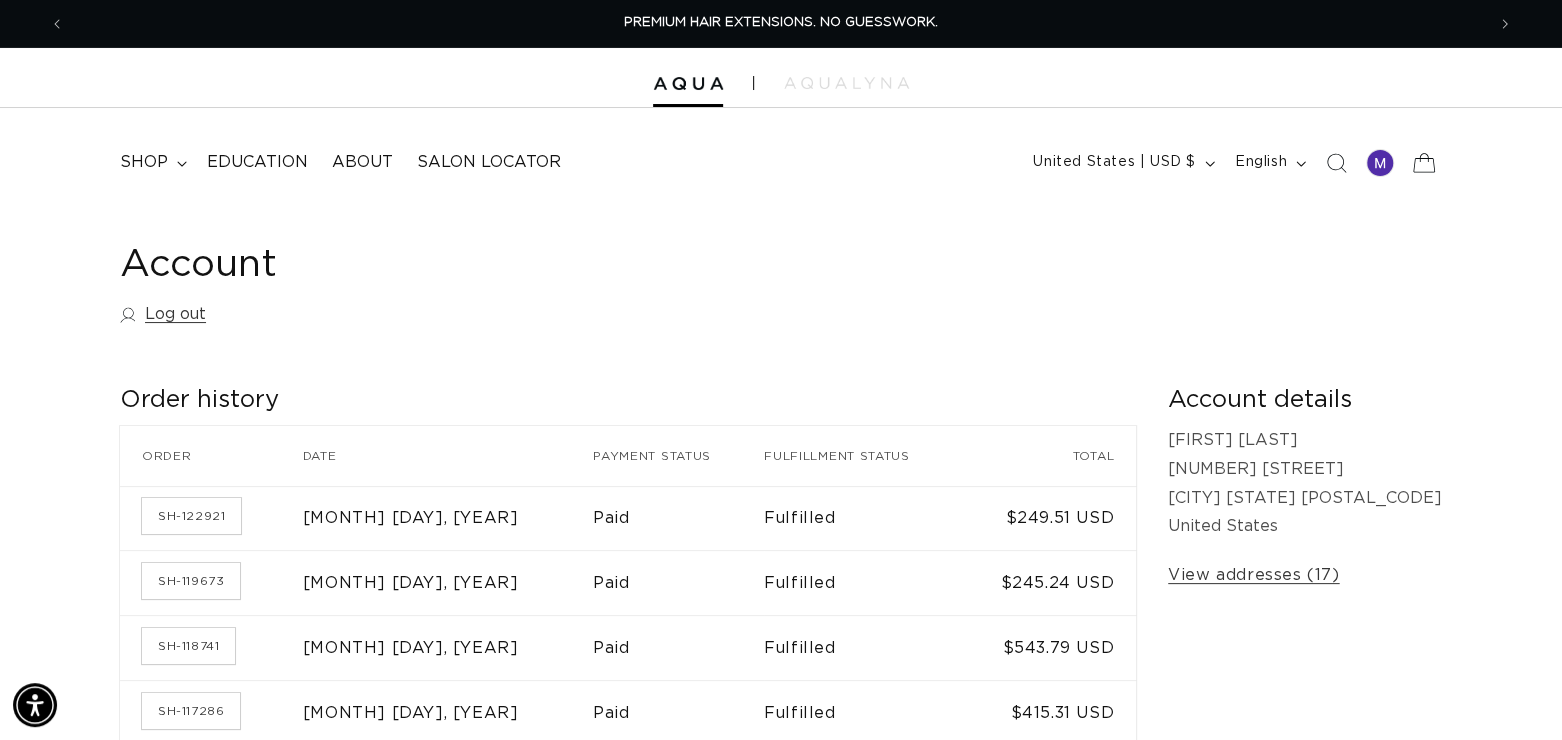 click 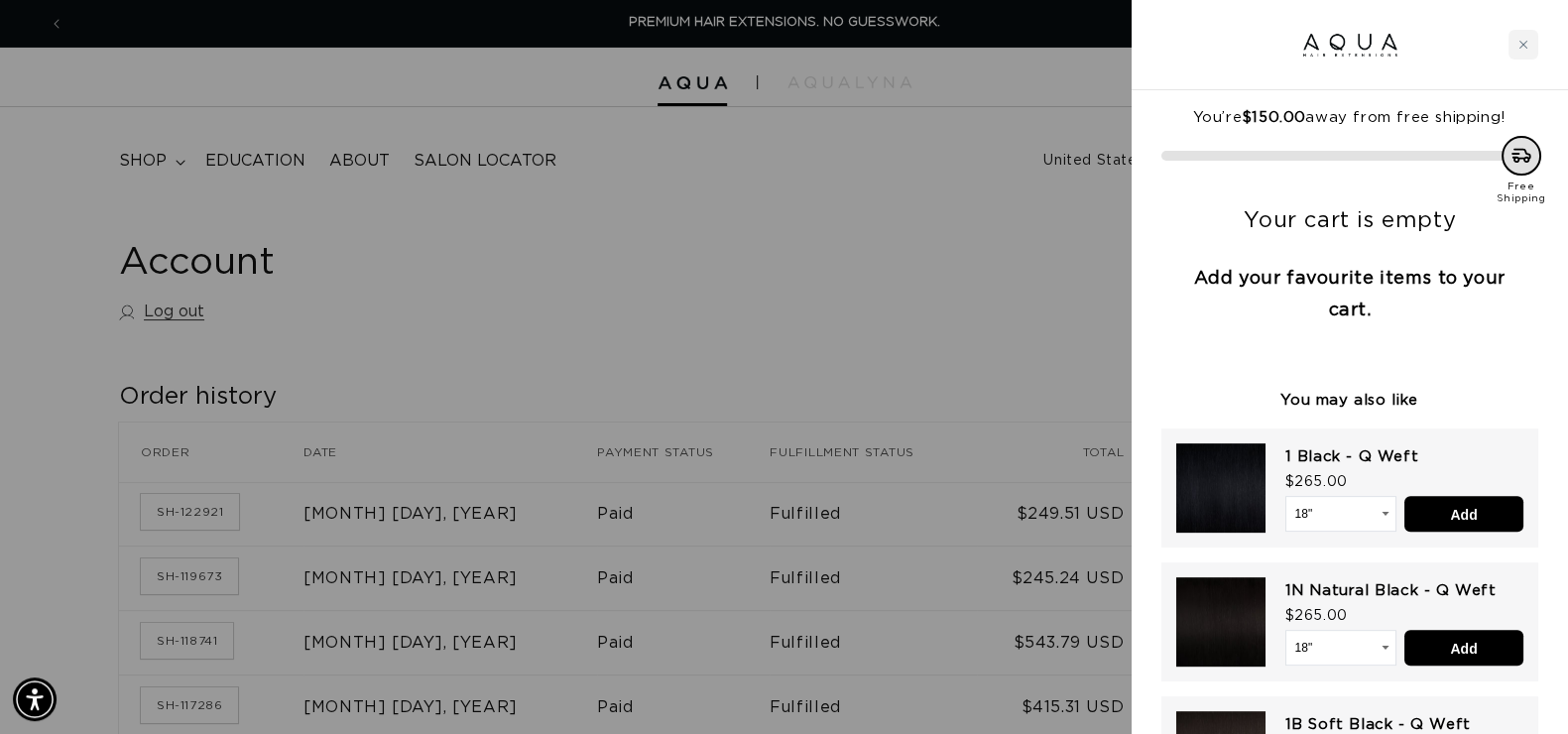 click at bounding box center [784, 367] 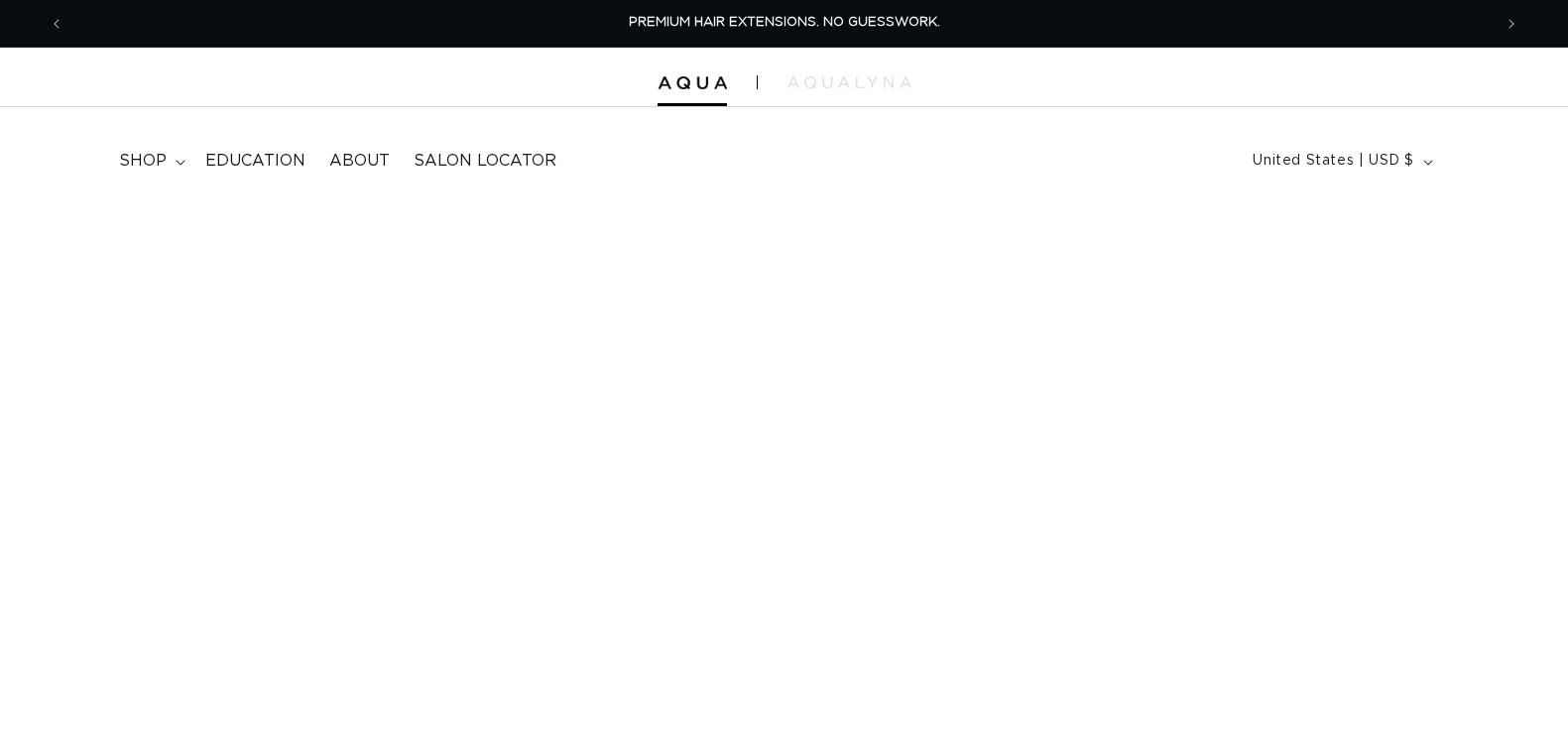 scroll, scrollTop: 0, scrollLeft: 0, axis: both 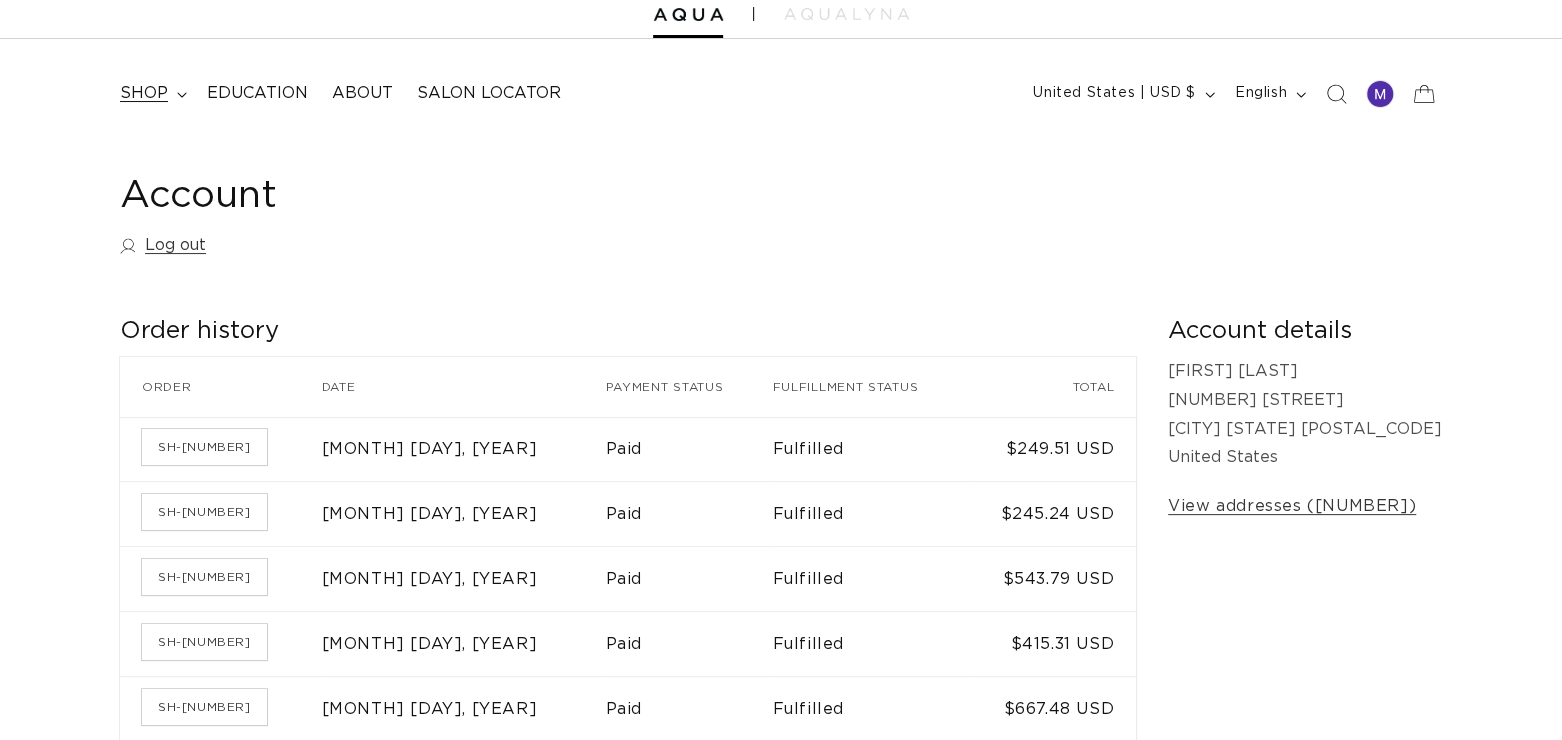 click on "shop" at bounding box center [144, 93] 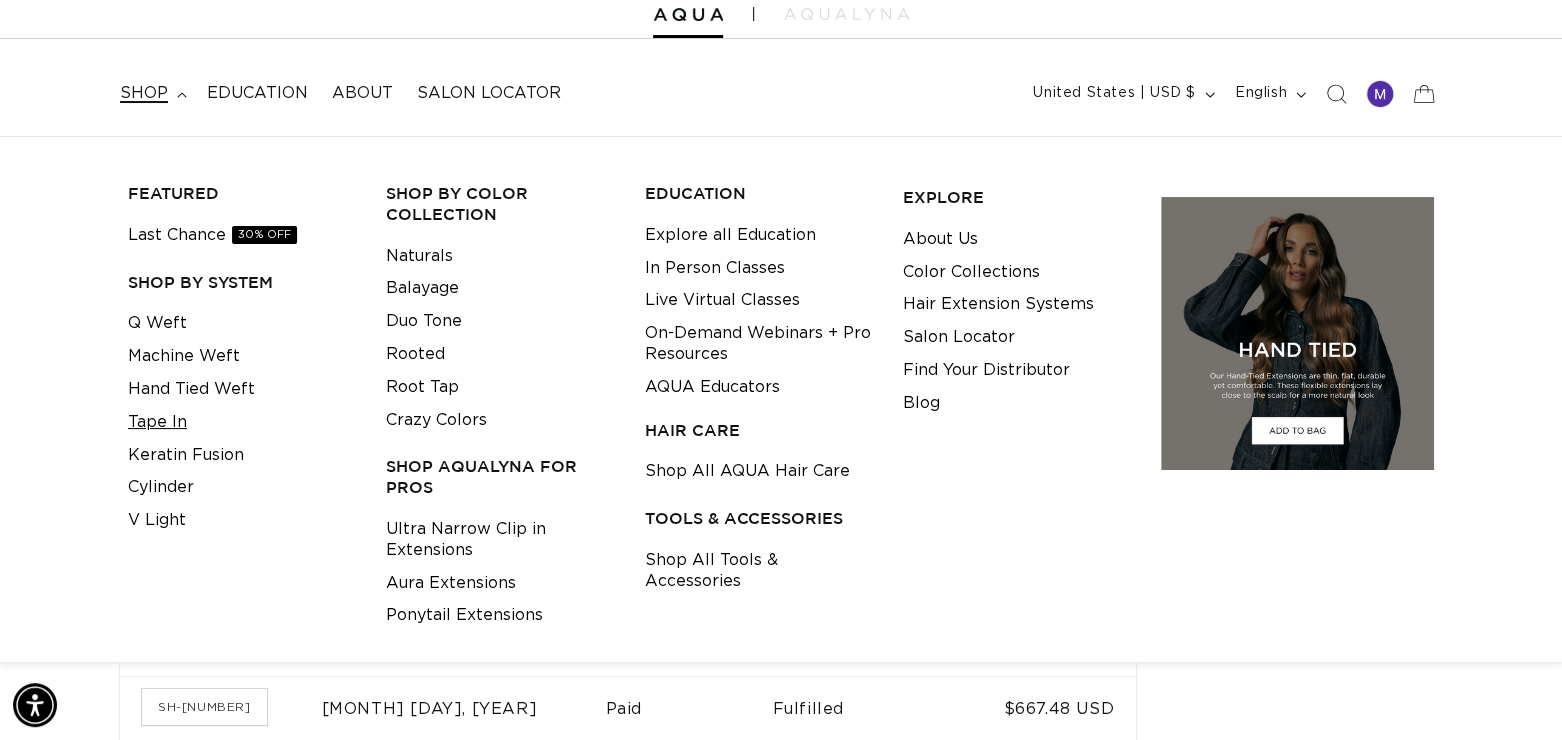 scroll, scrollTop: 0, scrollLeft: 2839, axis: horizontal 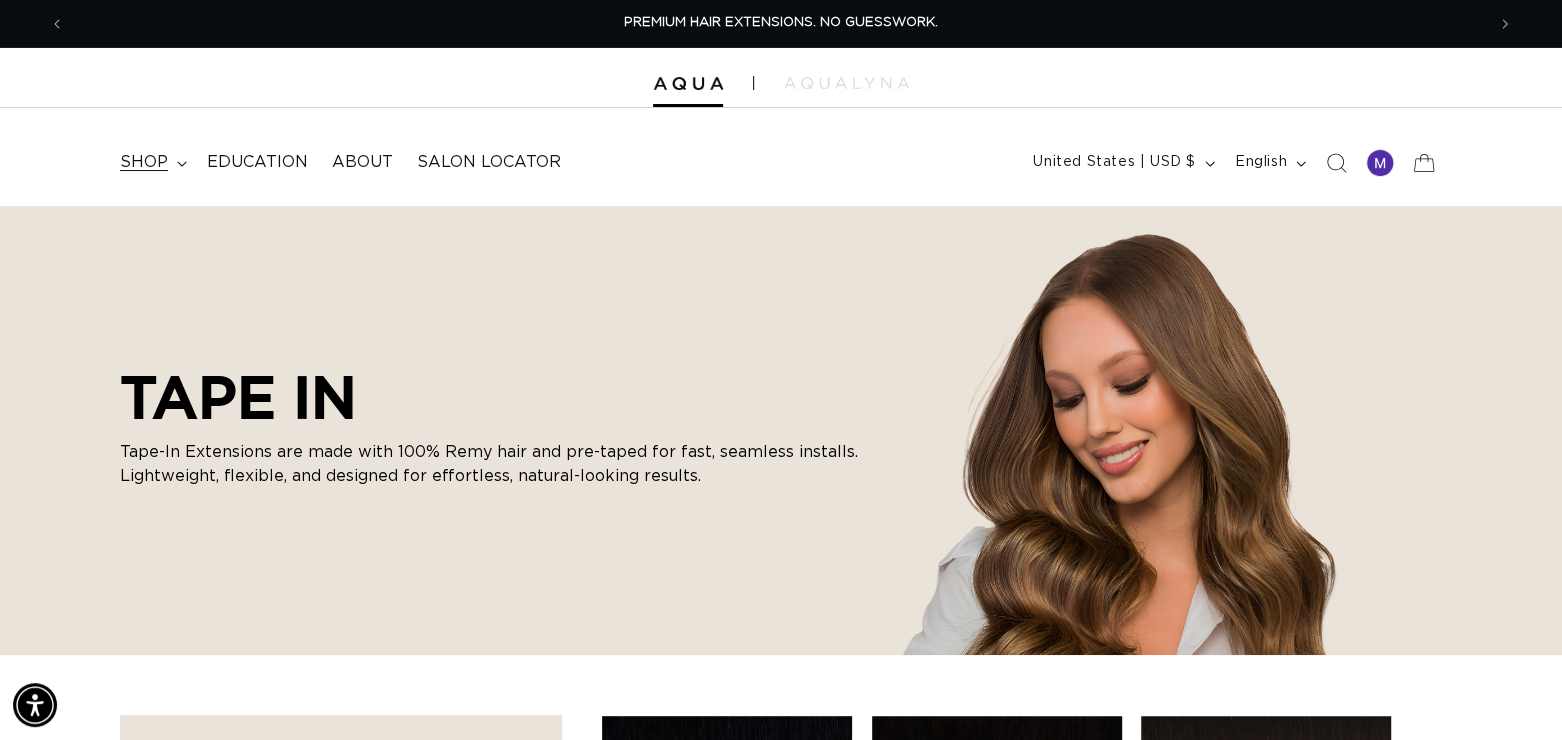 click 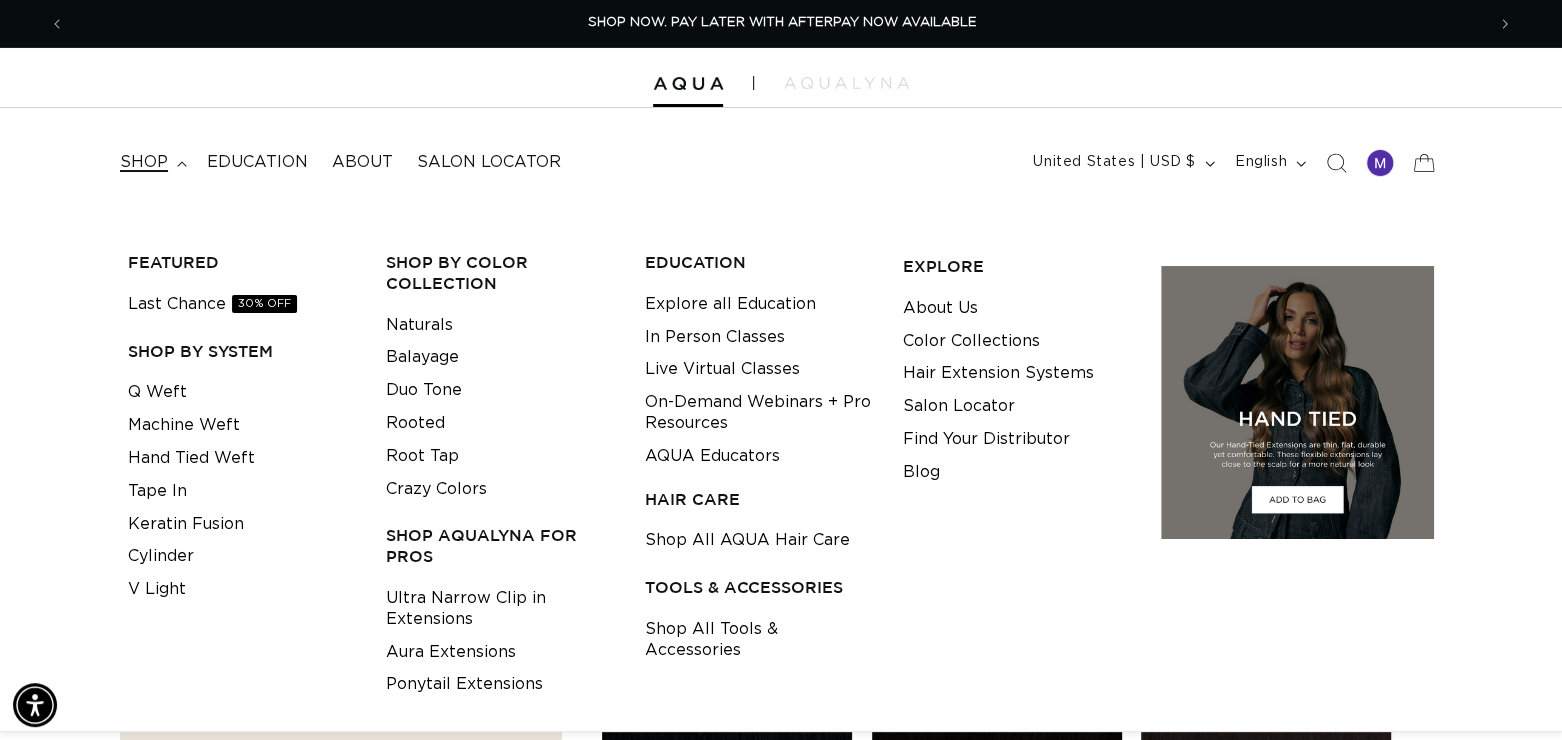 scroll, scrollTop: 0, scrollLeft: 1419, axis: horizontal 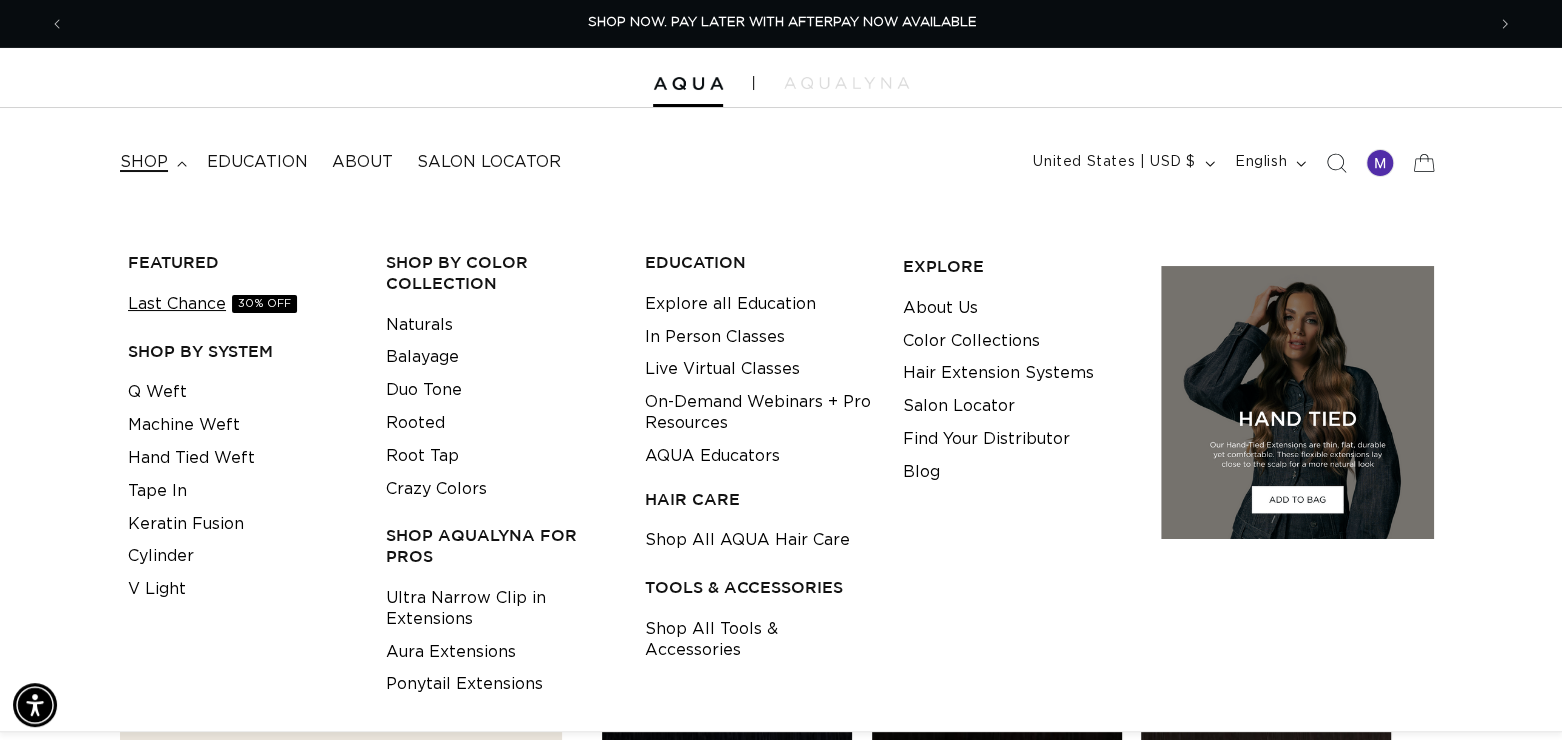 click on "Last Chance
30% OFF" at bounding box center [212, 304] 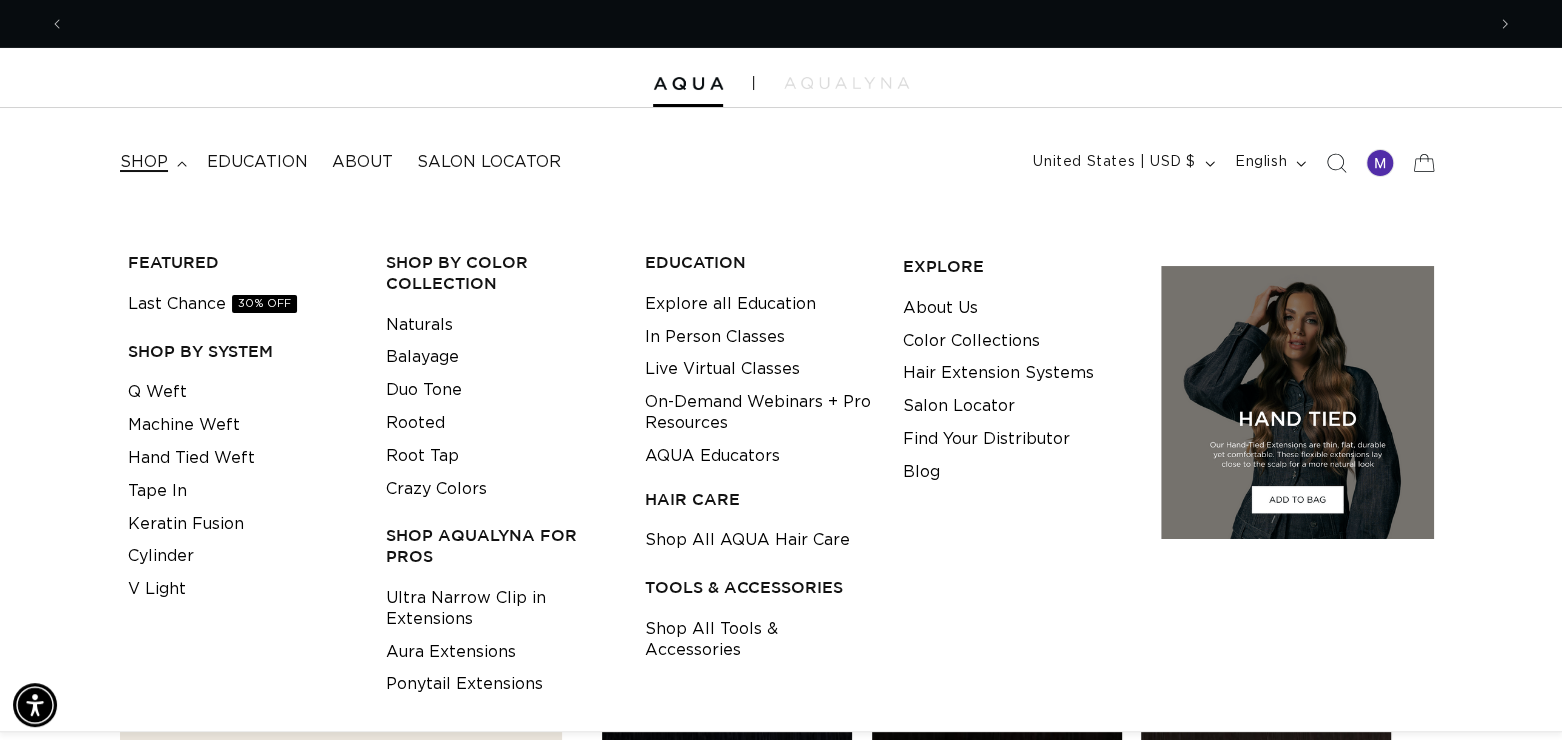 scroll, scrollTop: 0, scrollLeft: 2839, axis: horizontal 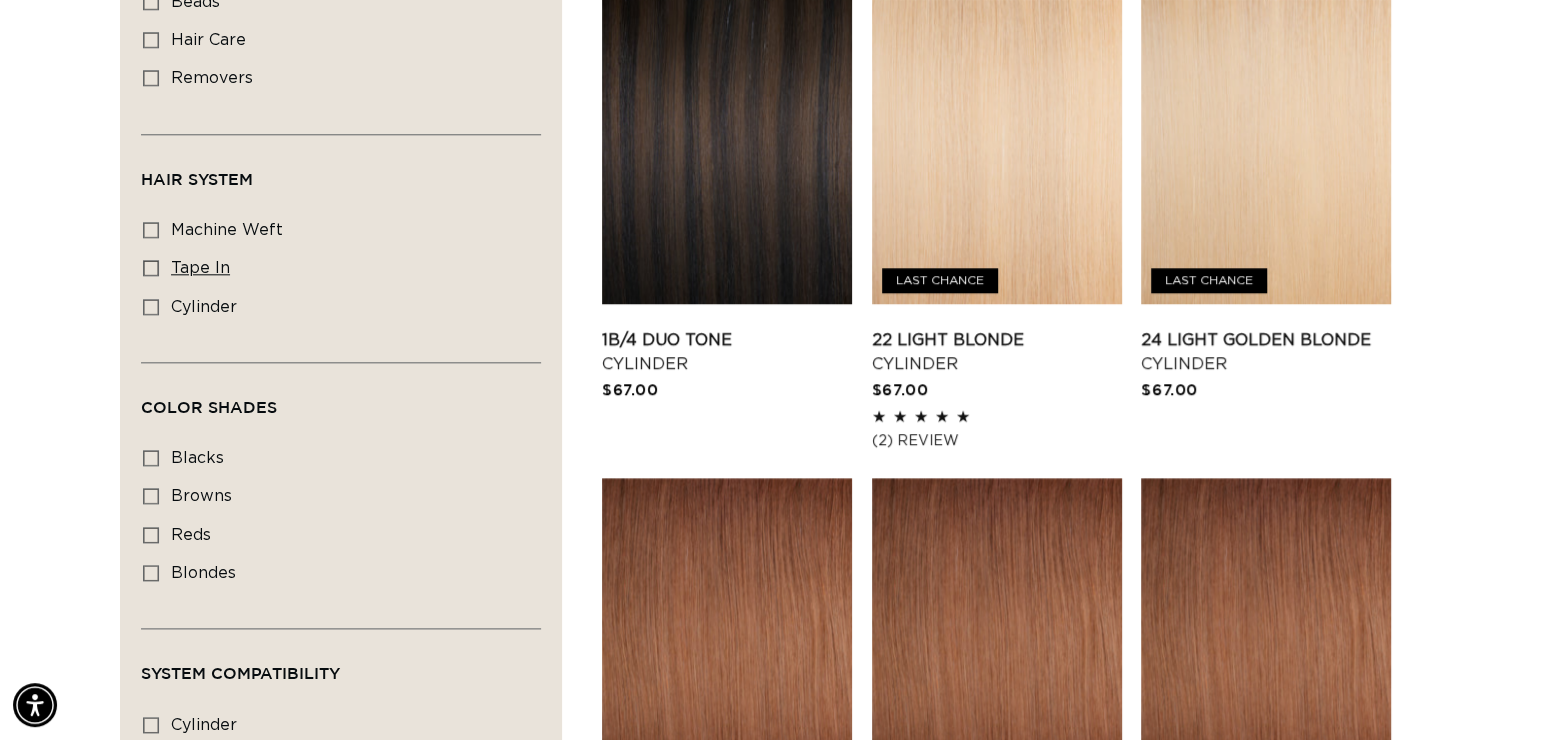 click on "tape in
tape in (2 products)" at bounding box center [335, 269] 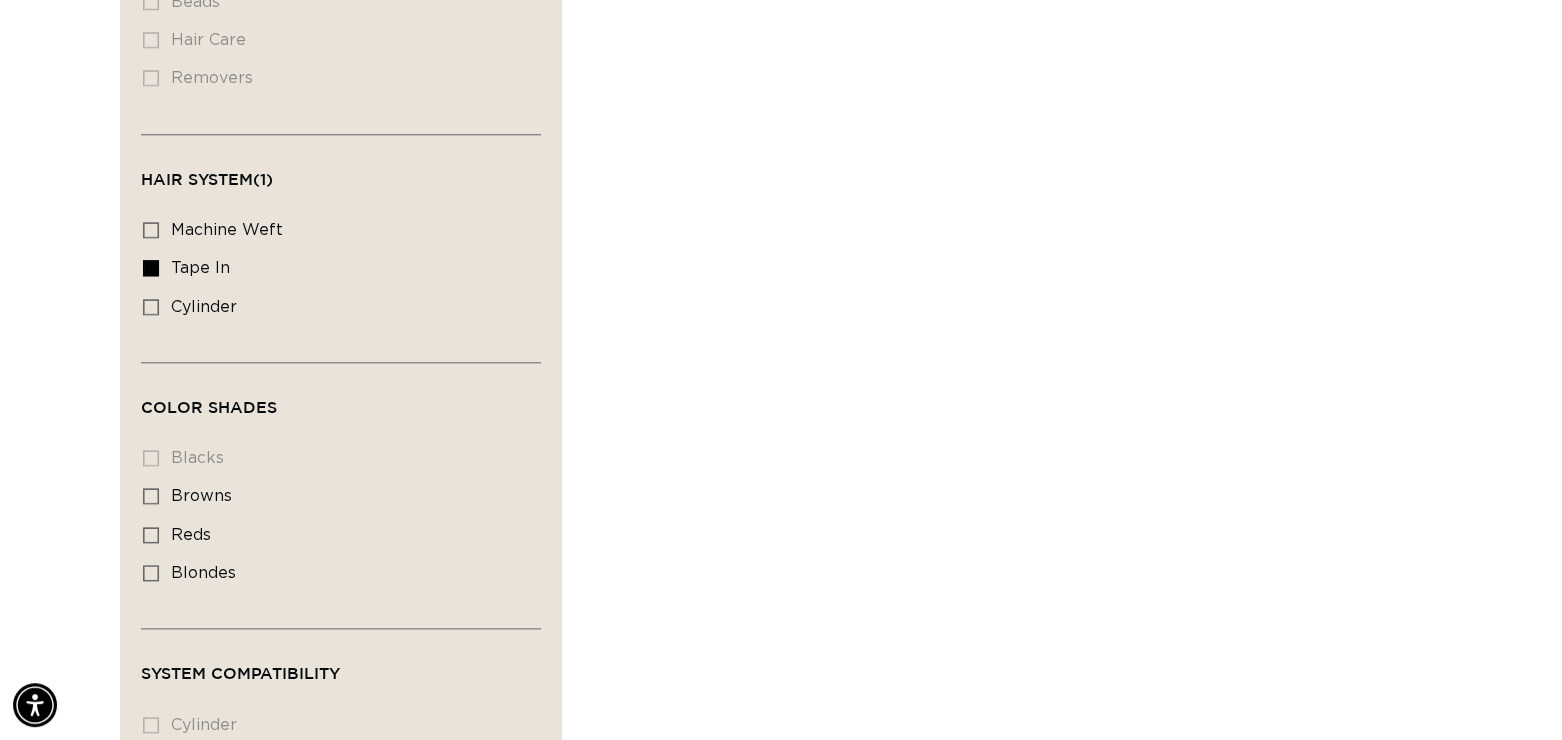 scroll, scrollTop: 0, scrollLeft: 0, axis: both 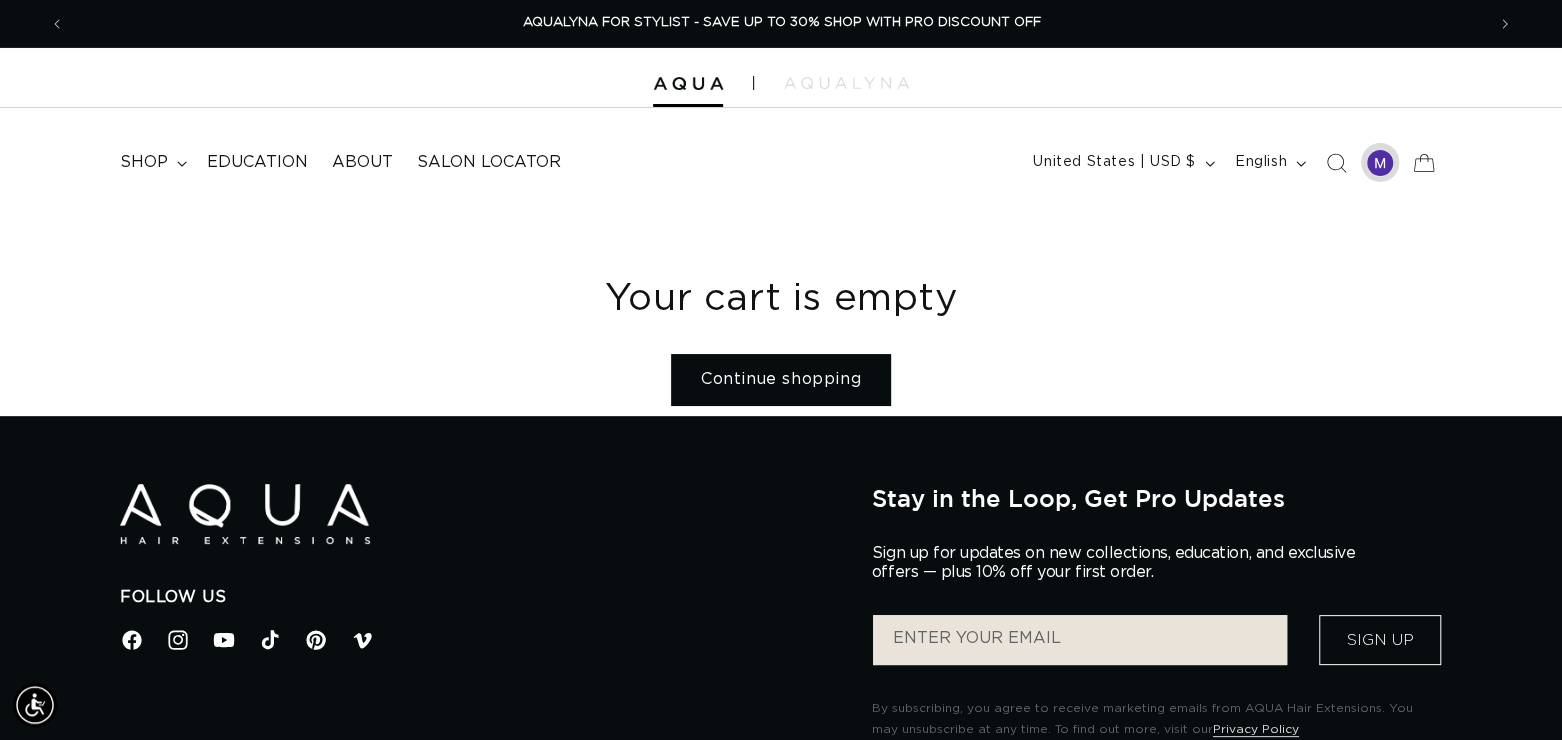 click at bounding box center (1380, 163) 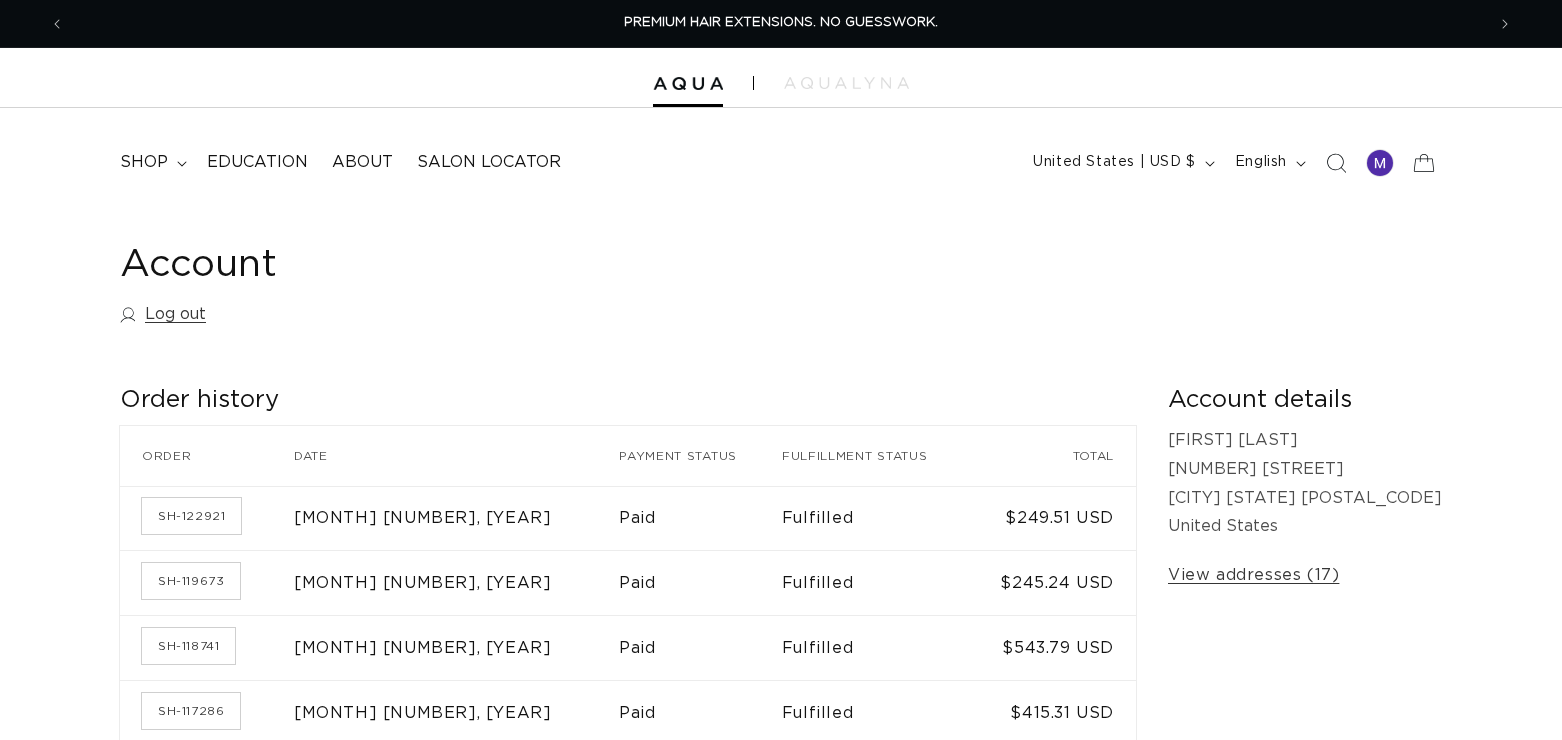 scroll, scrollTop: 0, scrollLeft: 0, axis: both 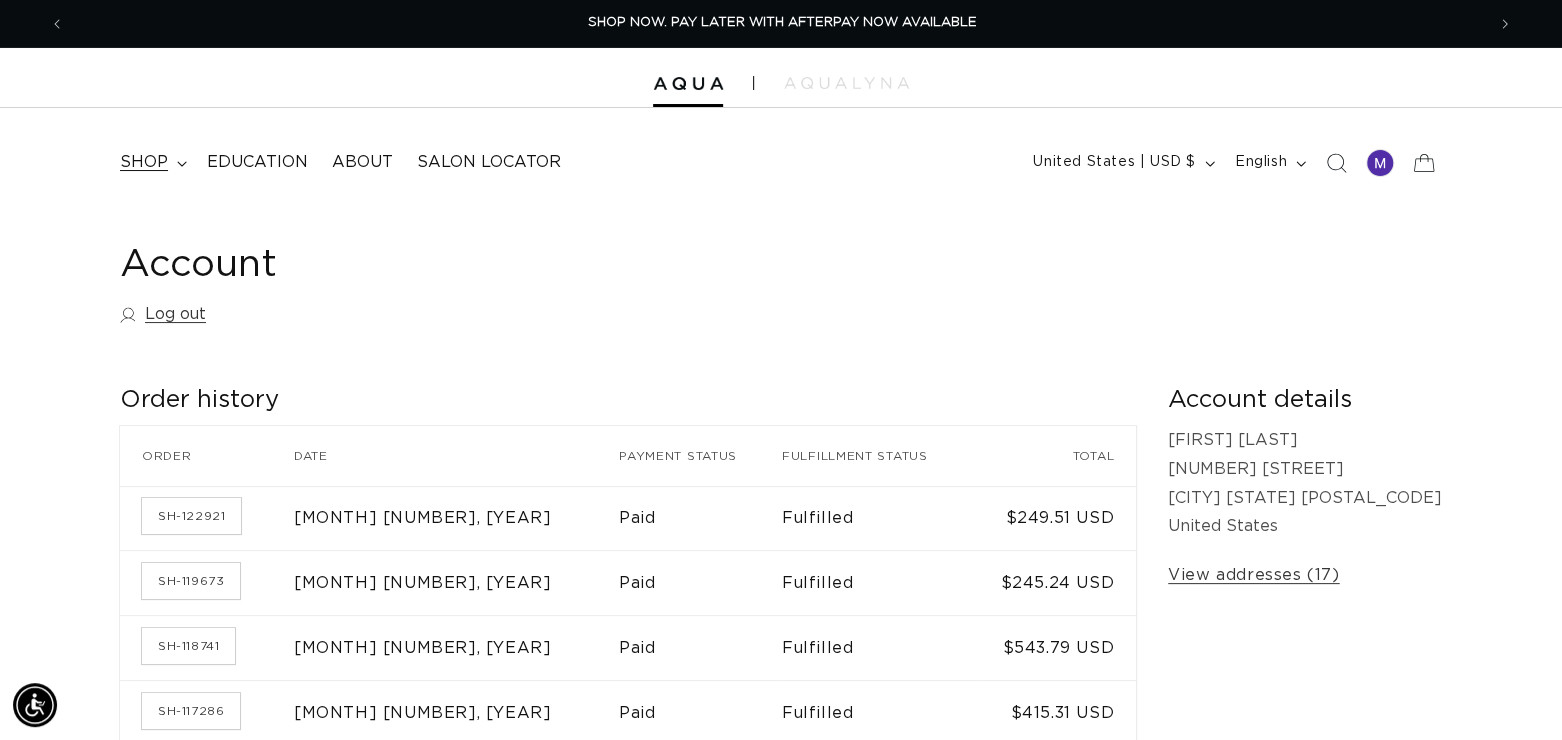 click on "shop" at bounding box center (144, 162) 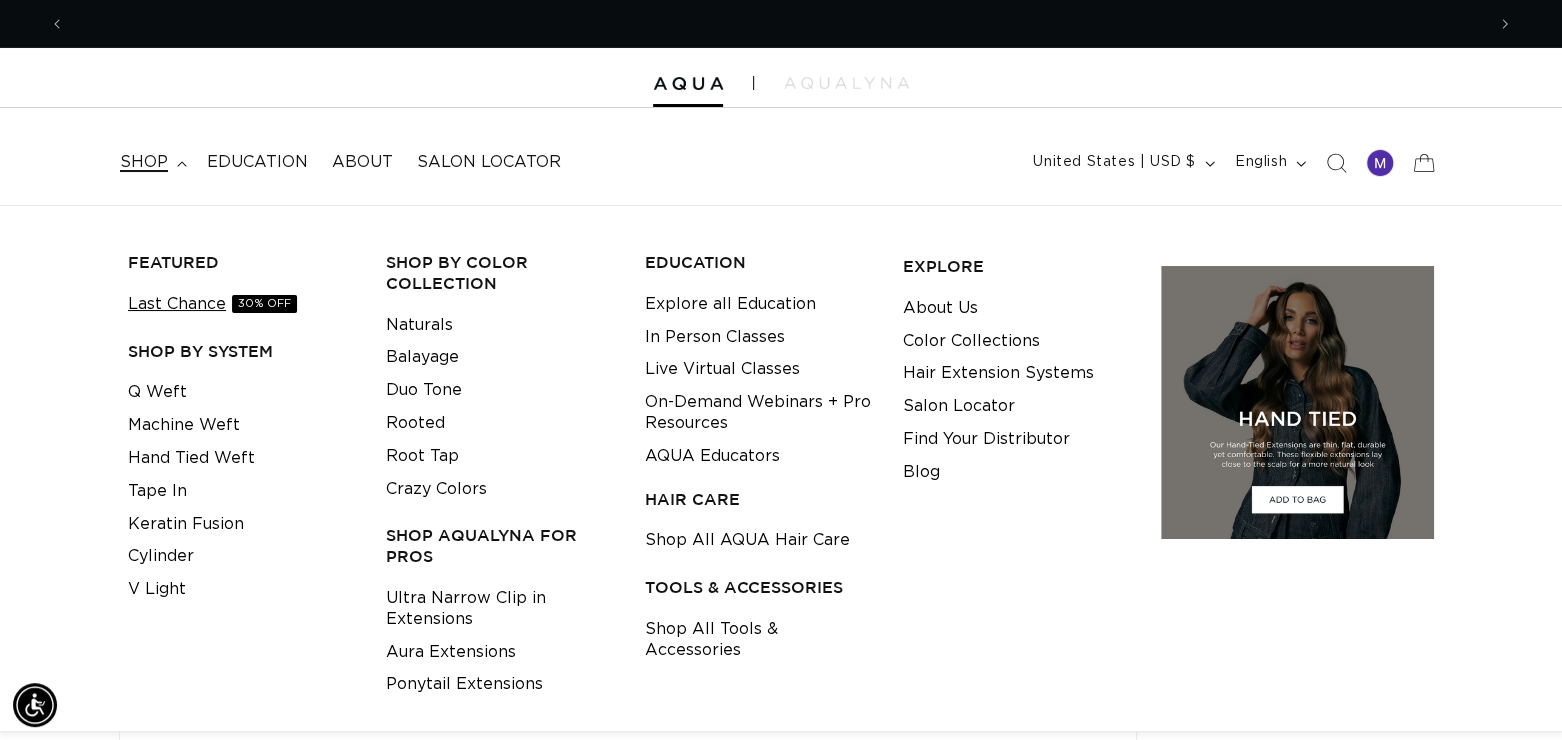 scroll, scrollTop: 0, scrollLeft: 2839, axis: horizontal 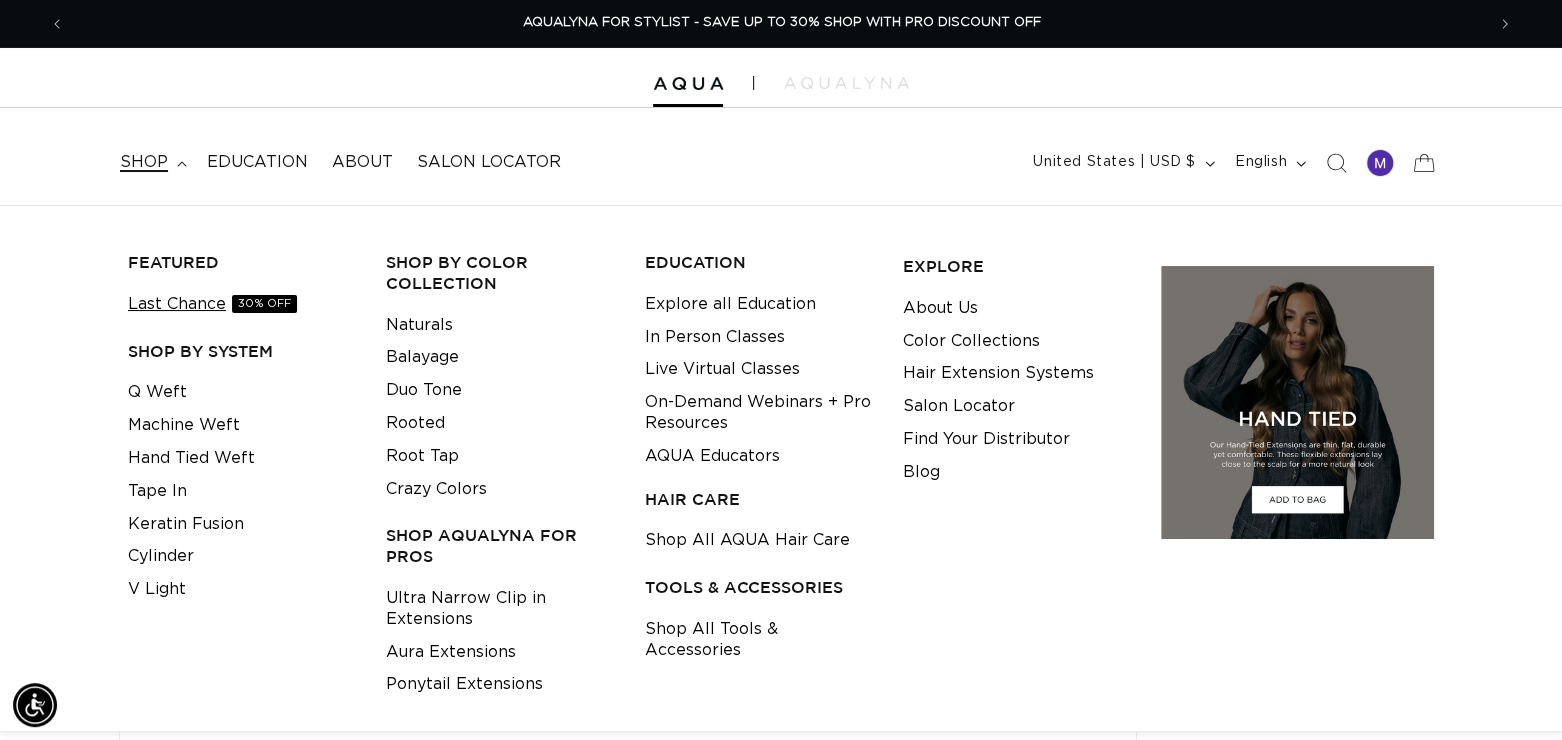 click on "Last Chance
30% OFF" at bounding box center (212, 304) 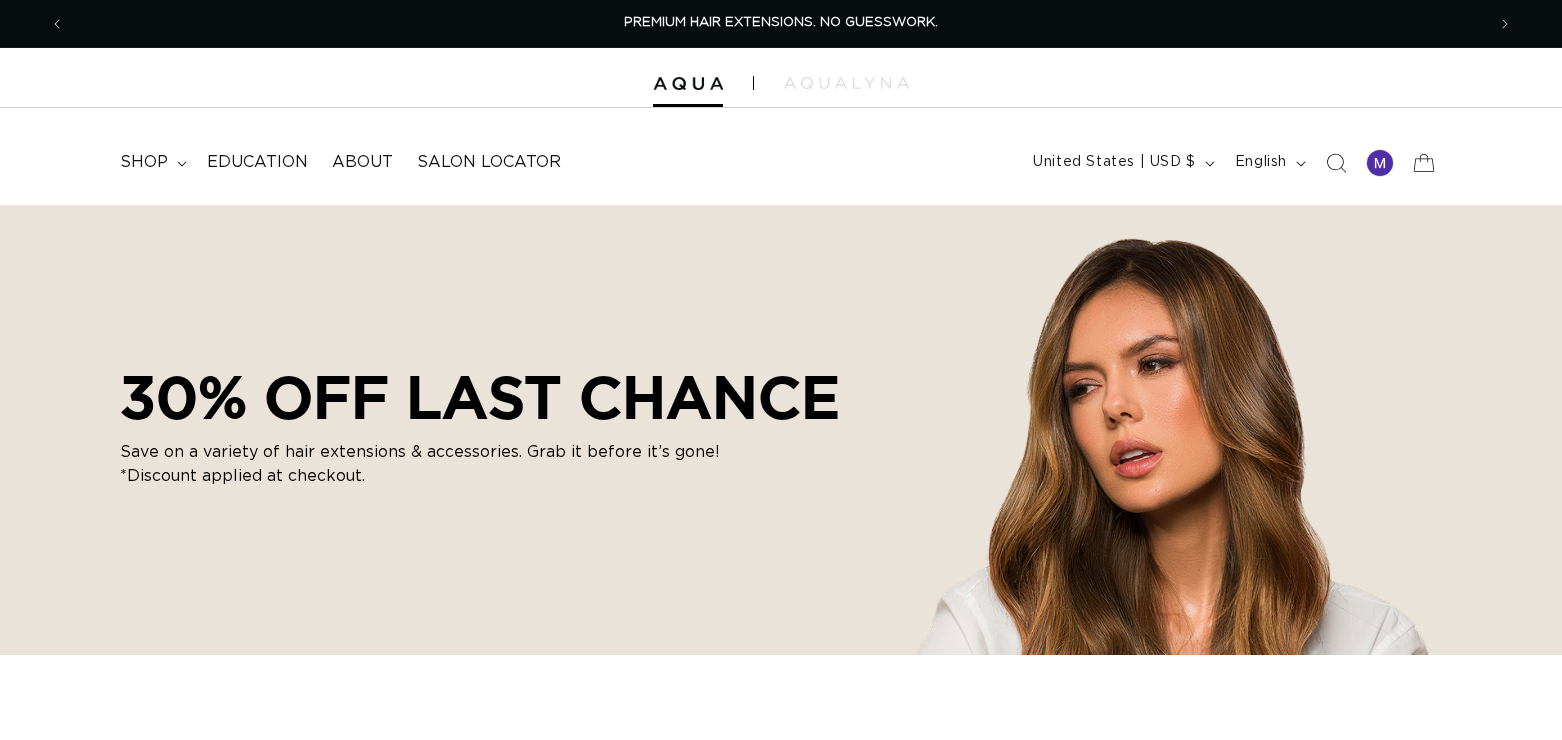 scroll, scrollTop: 0, scrollLeft: 0, axis: both 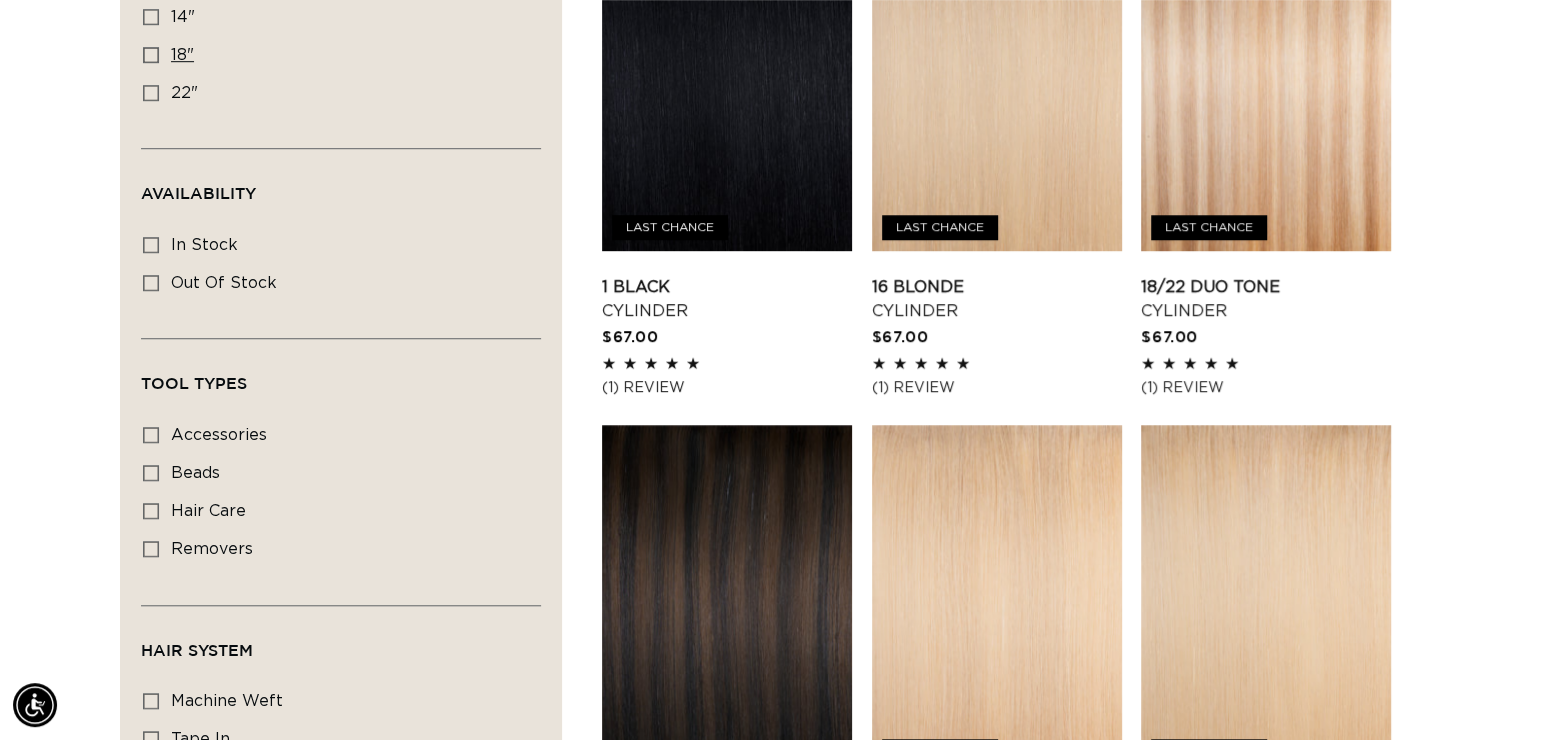click 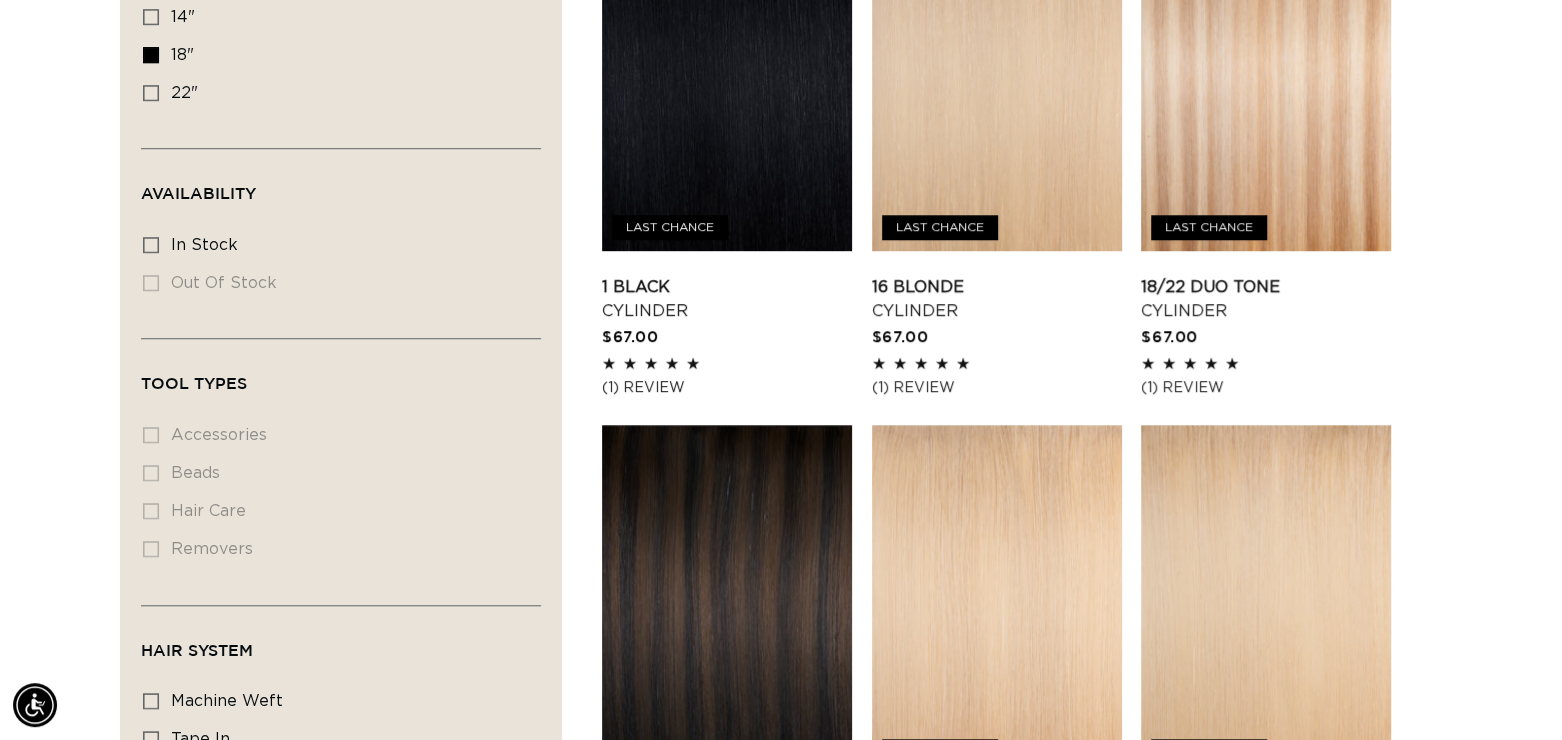 scroll, scrollTop: 0, scrollLeft: 0, axis: both 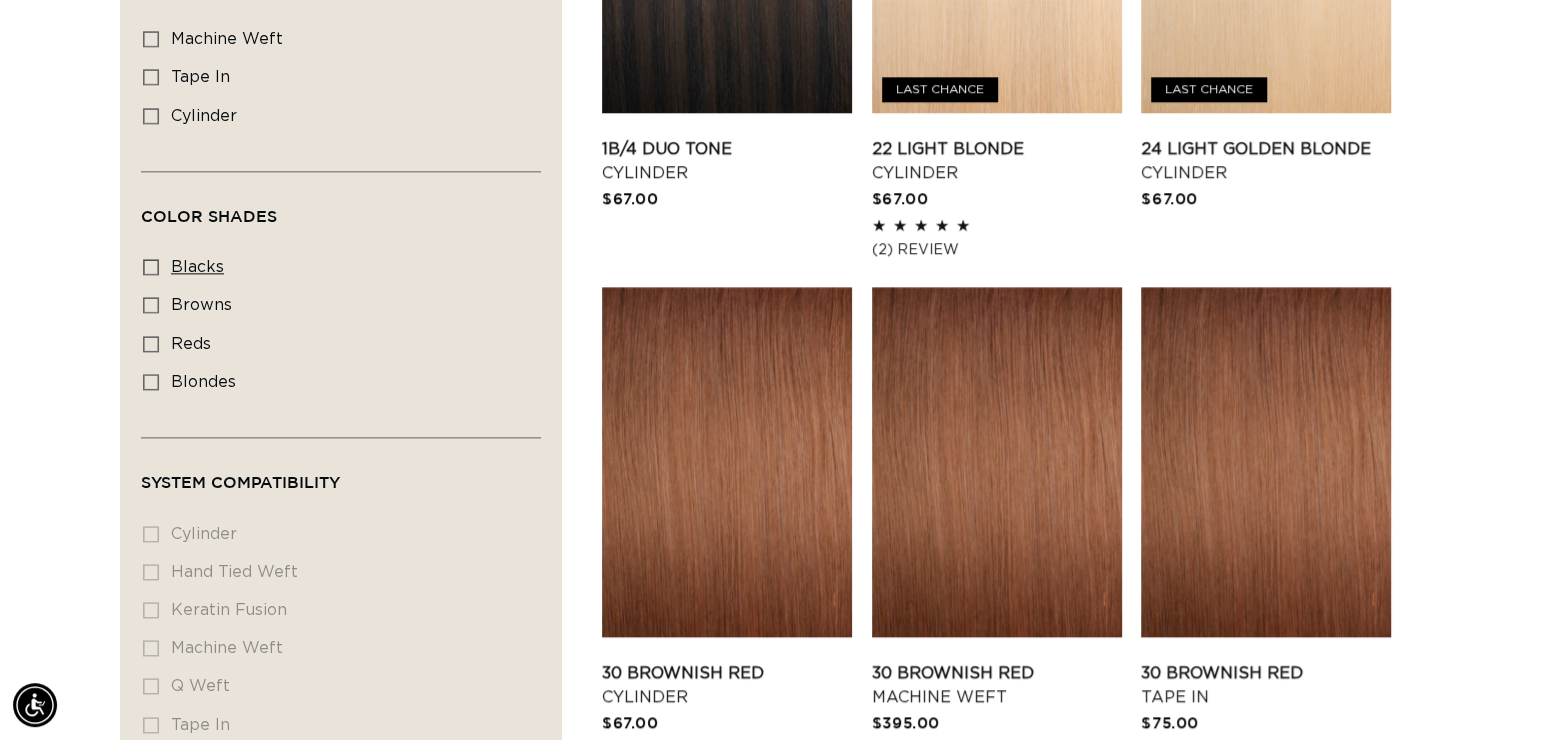 click 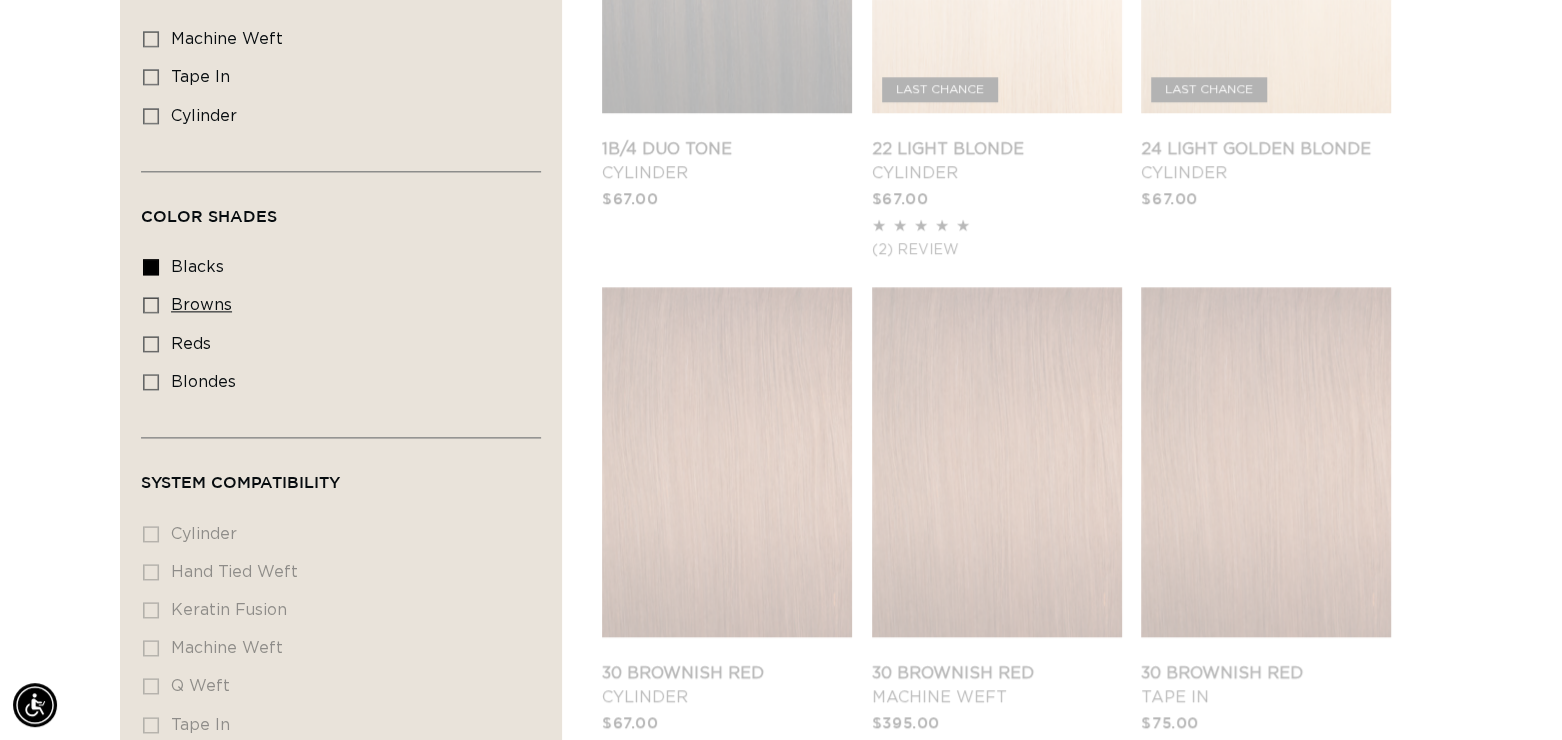 click 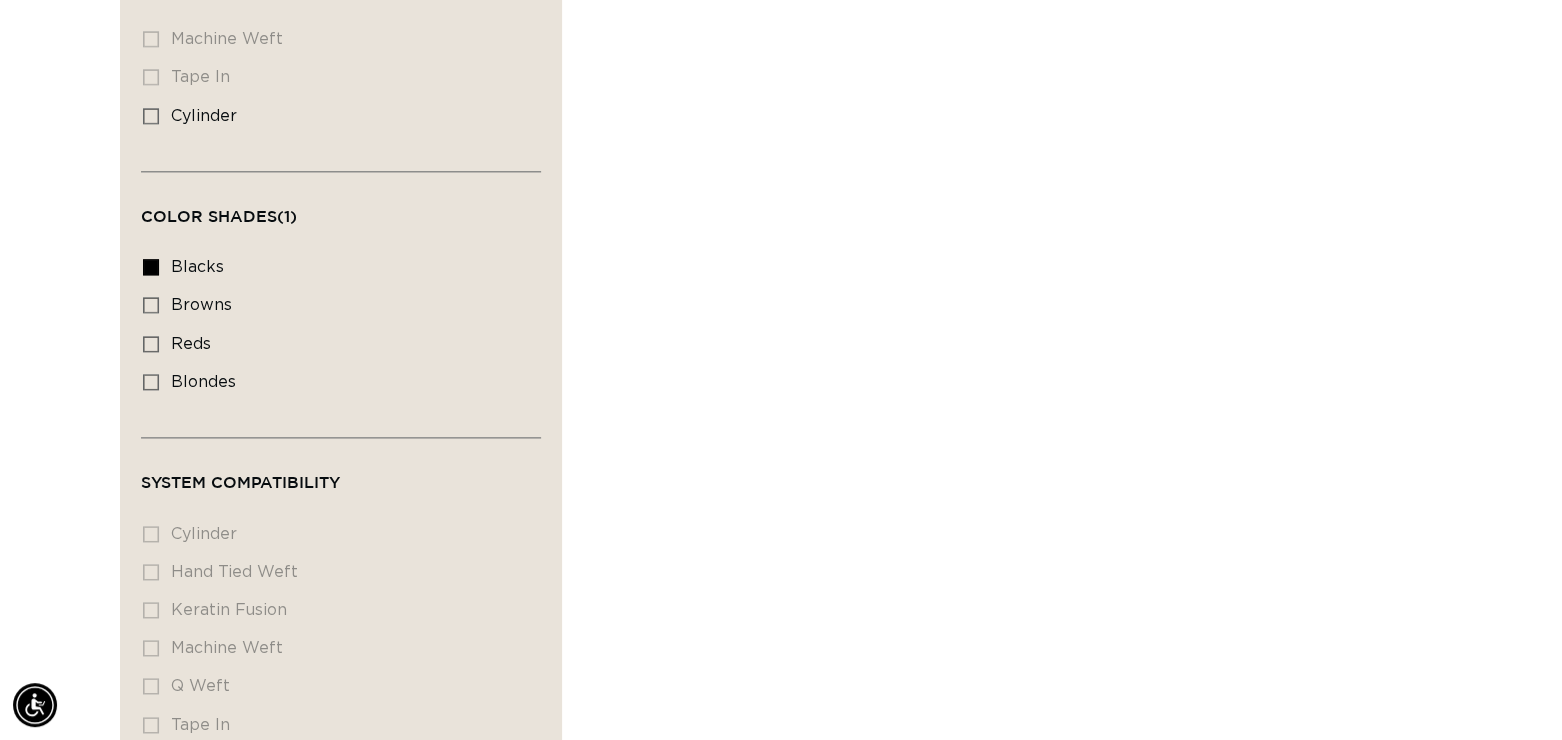 scroll, scrollTop: 0, scrollLeft: 1419, axis: horizontal 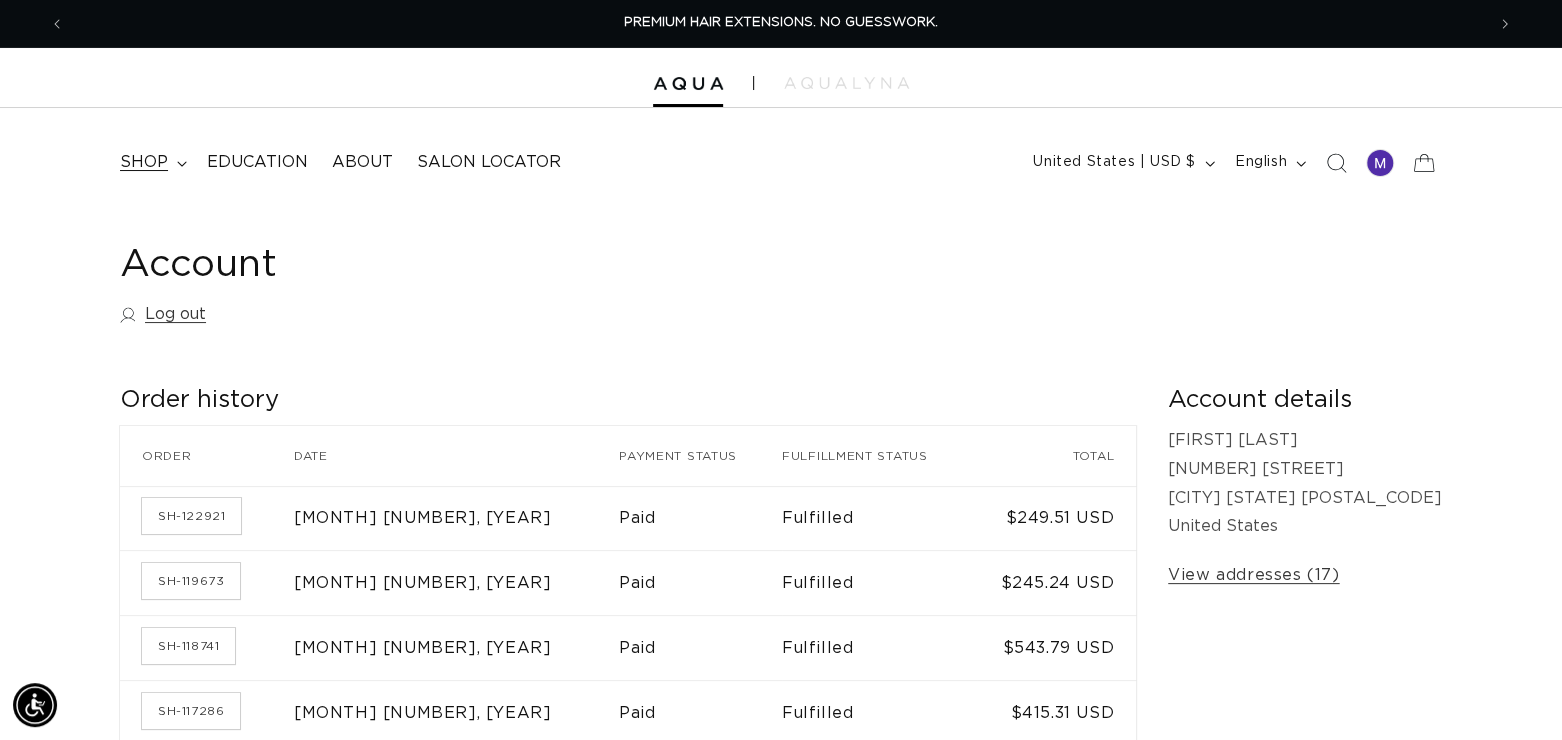 click on "shop" at bounding box center [144, 162] 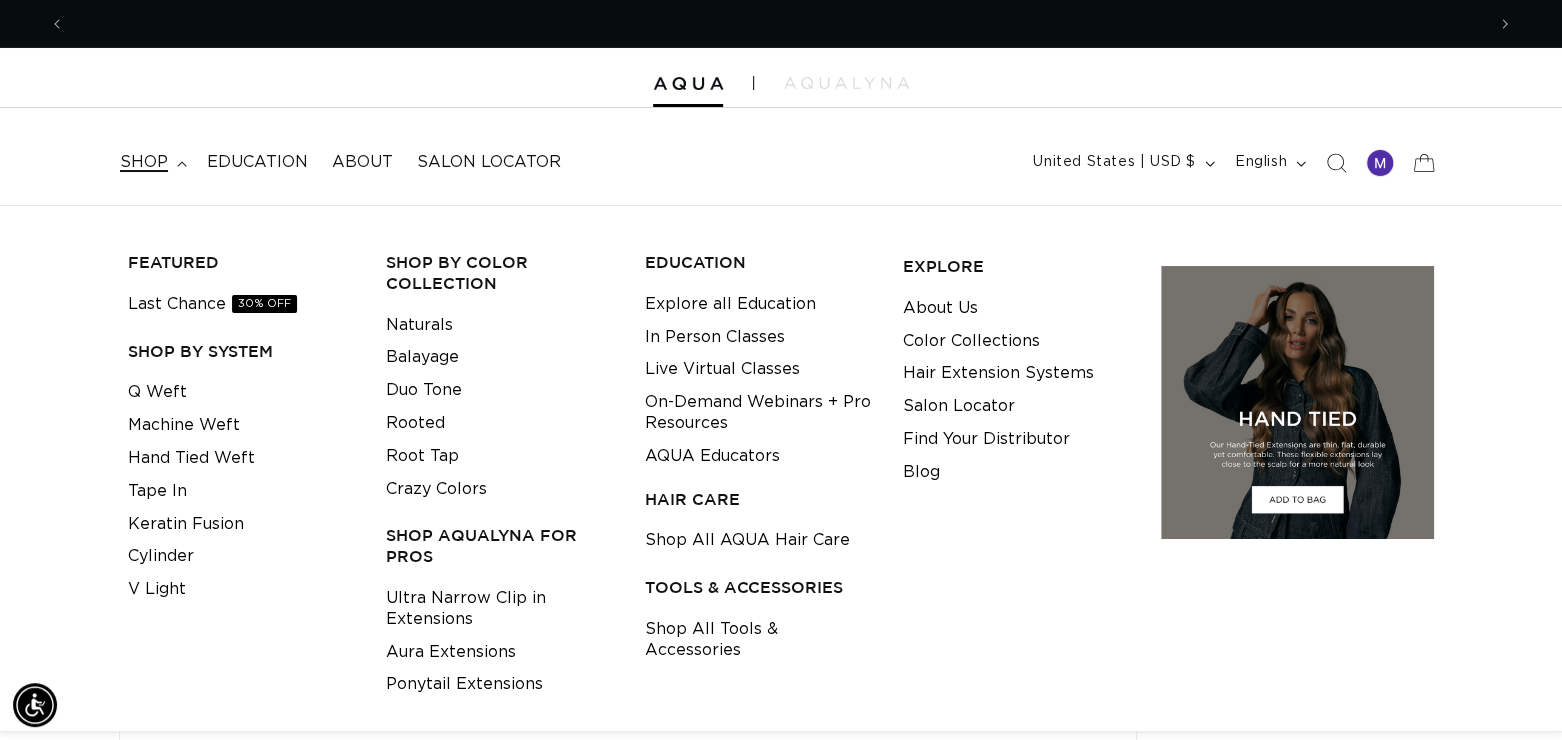 scroll, scrollTop: 0, scrollLeft: 2839, axis: horizontal 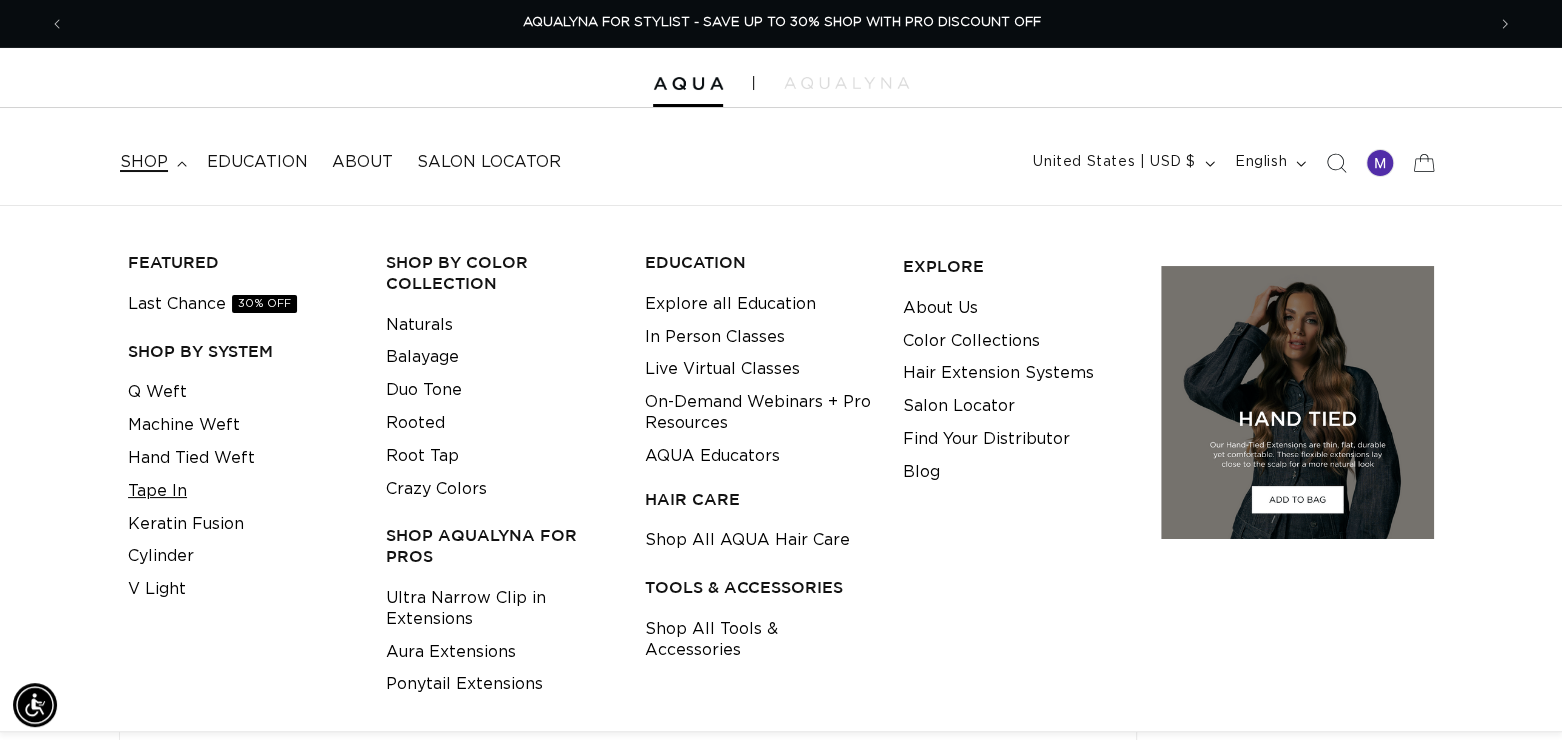 click on "Tape In" at bounding box center [157, 491] 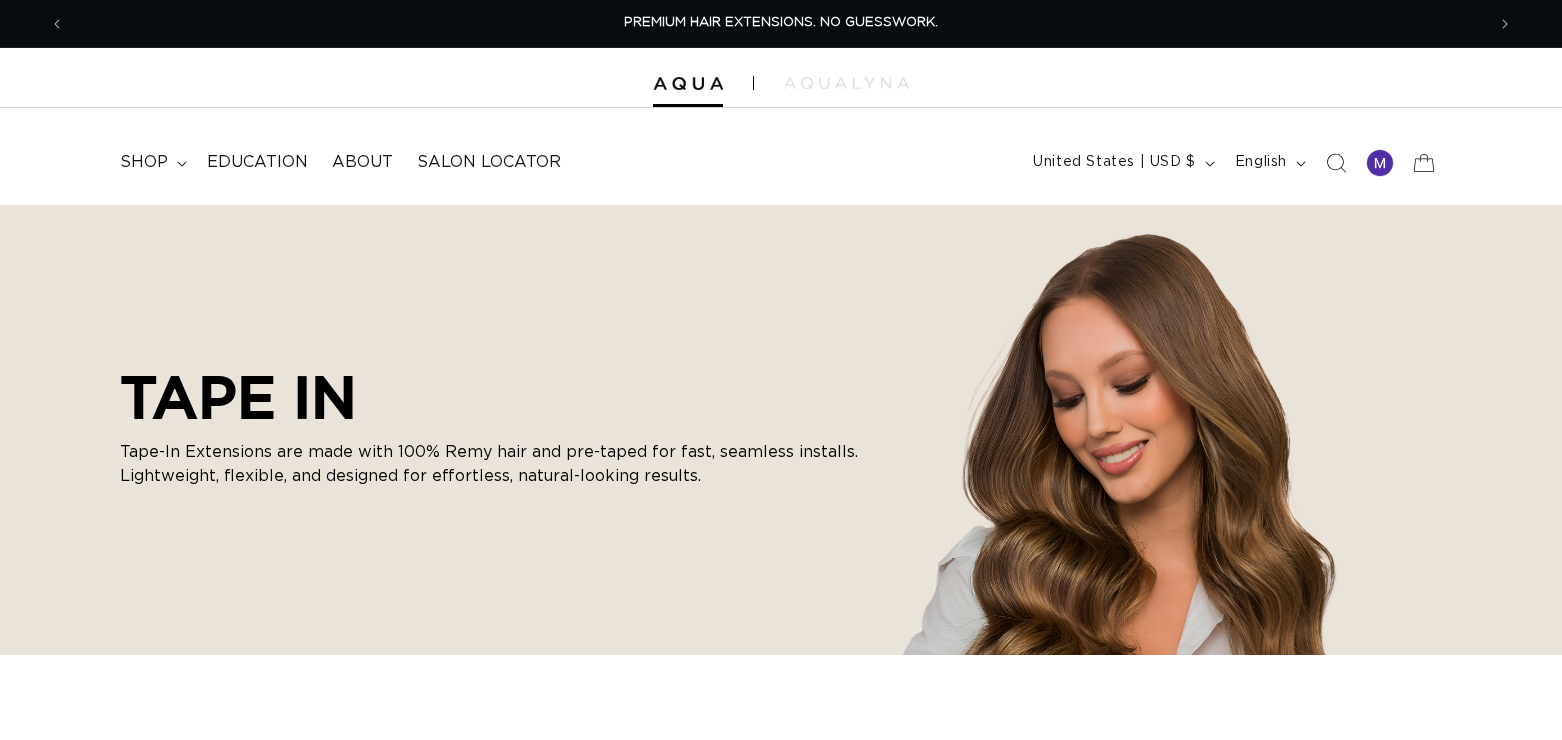 scroll, scrollTop: 0, scrollLeft: 0, axis: both 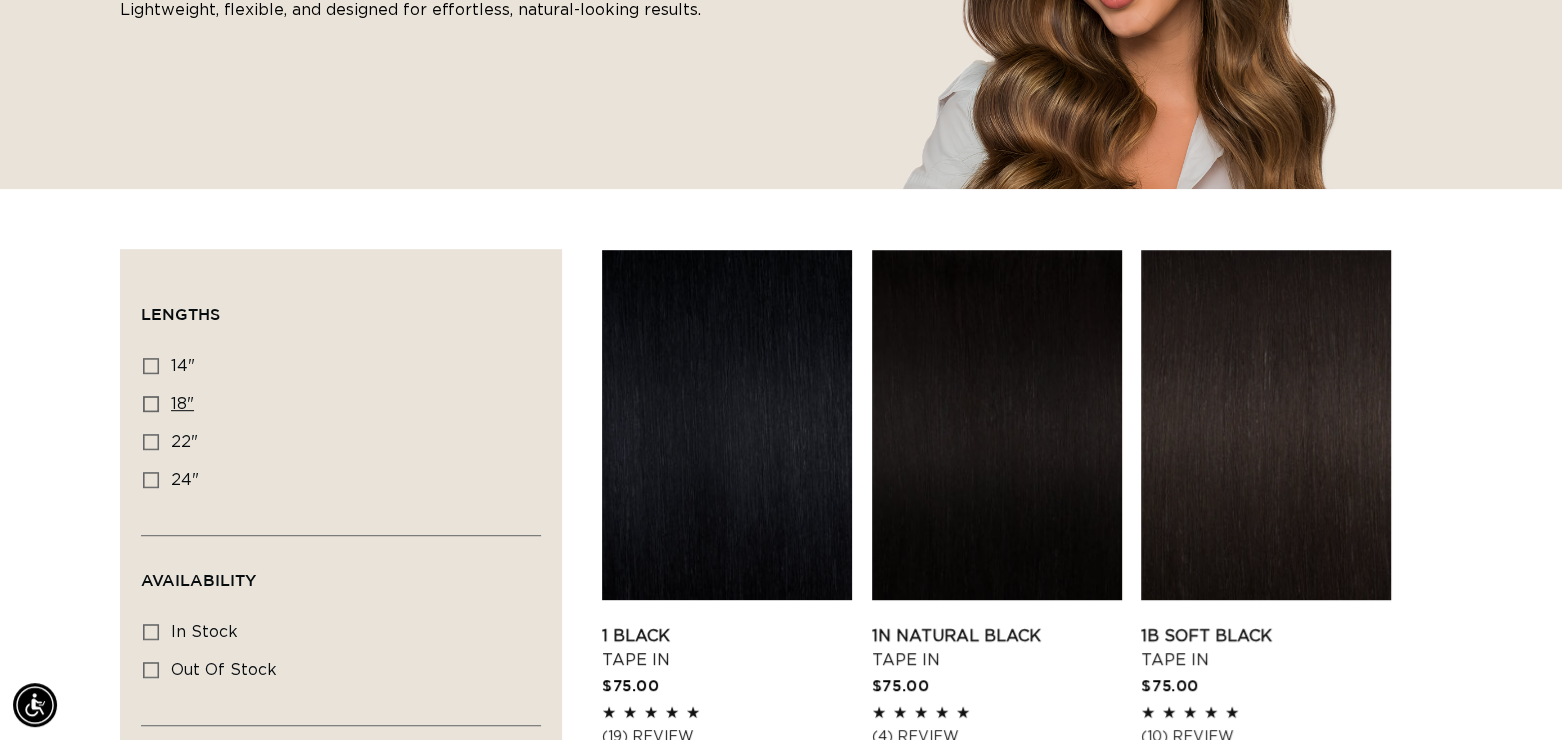 click 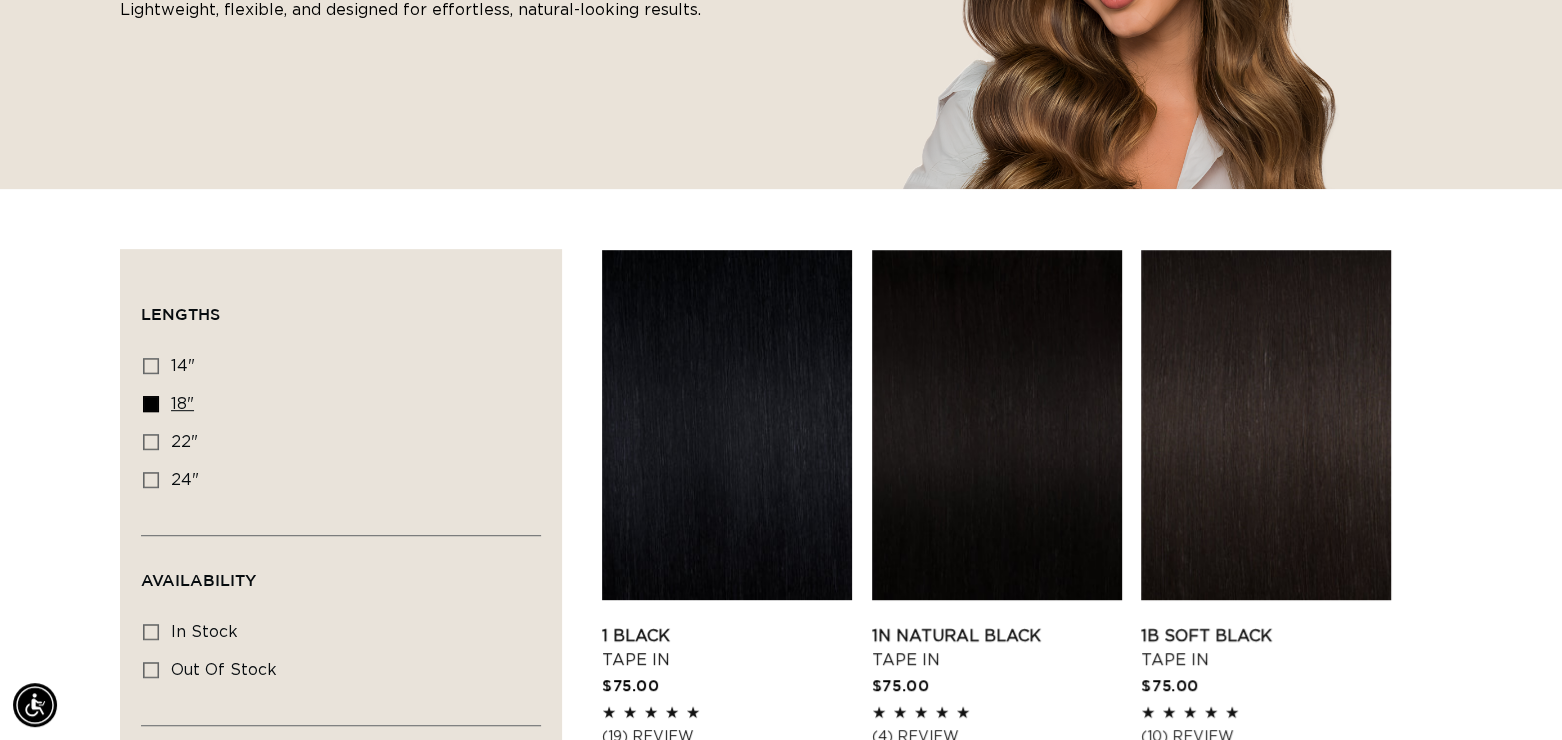scroll, scrollTop: 0, scrollLeft: 2839, axis: horizontal 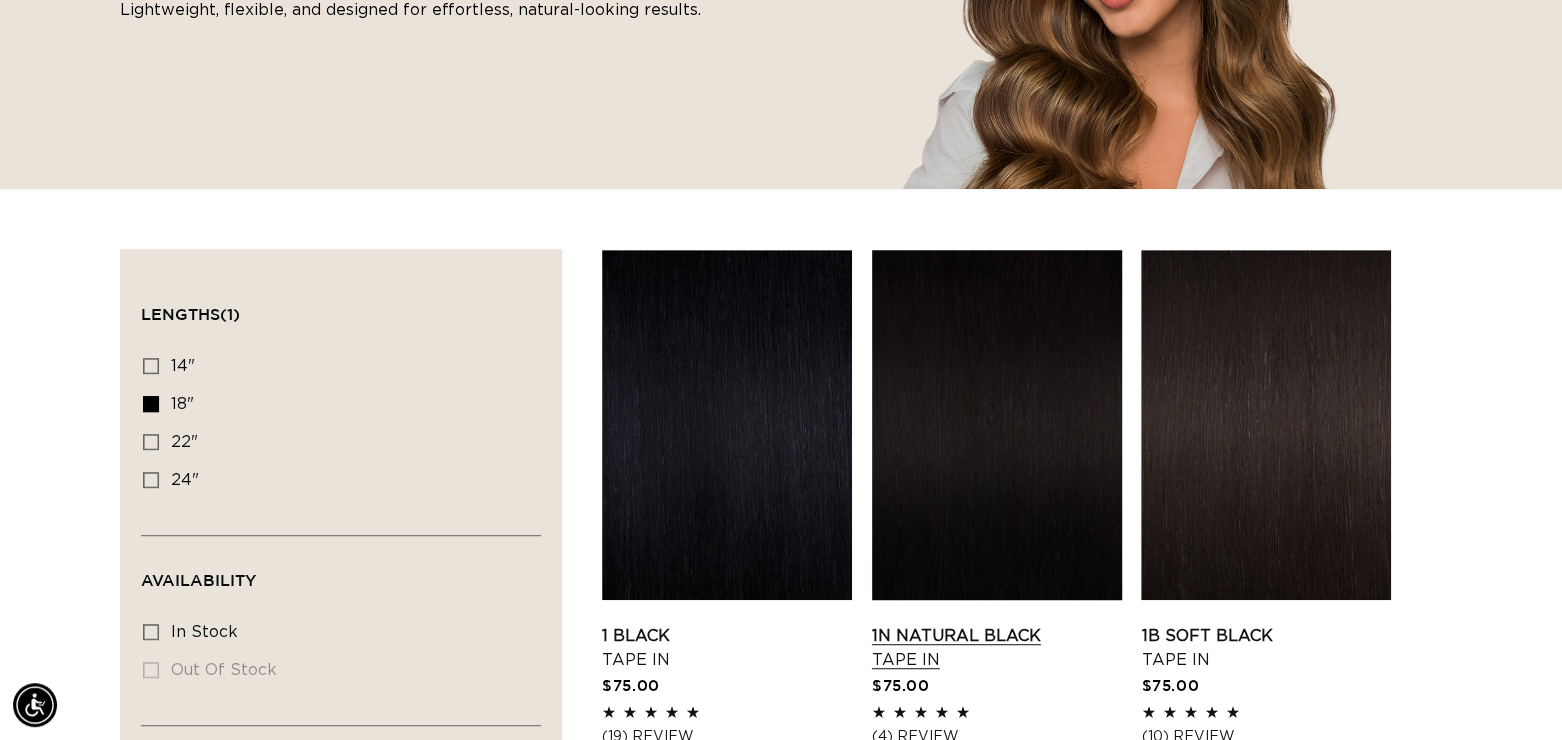 click on "1N Natural Black
Tape In" at bounding box center [997, 648] 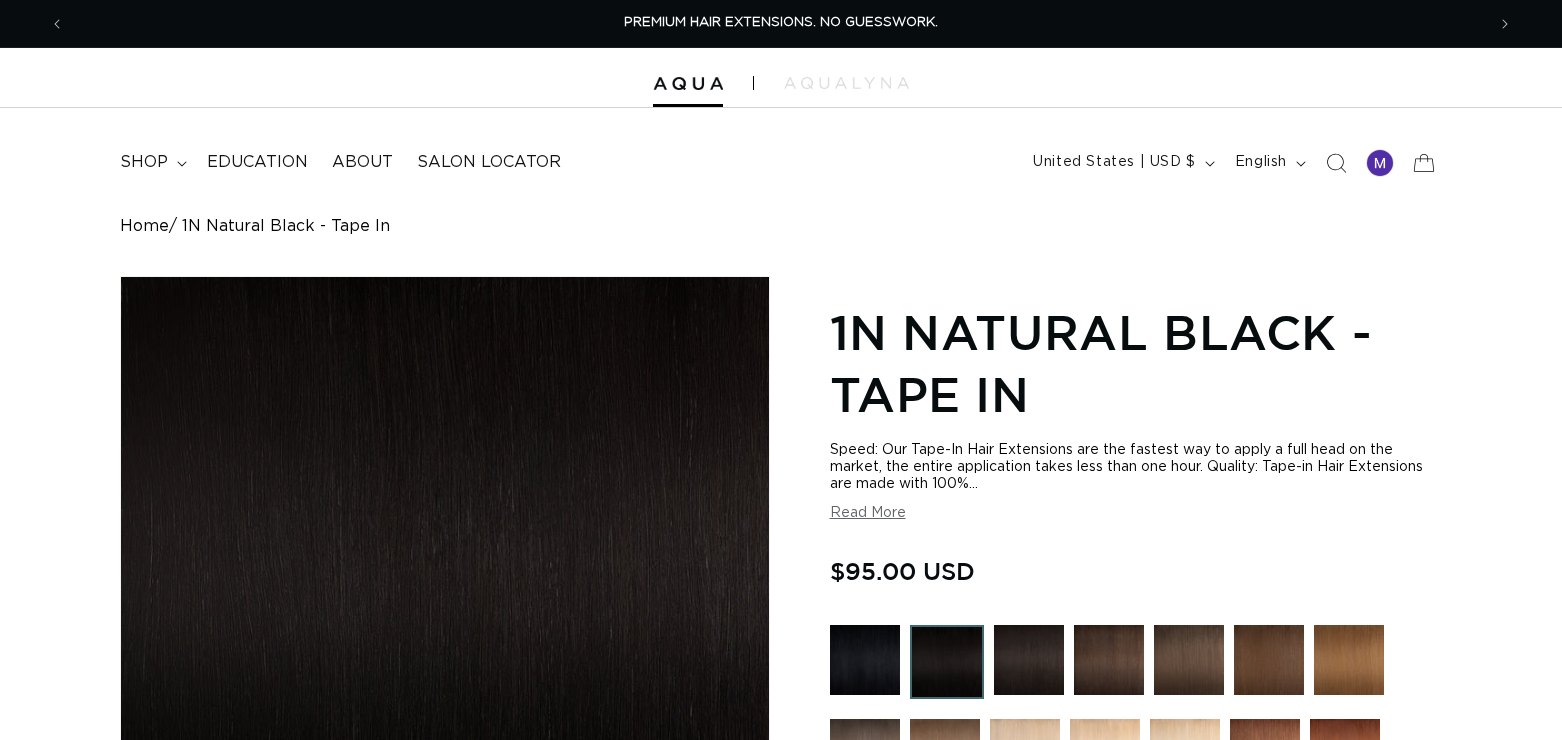 scroll, scrollTop: 0, scrollLeft: 0, axis: both 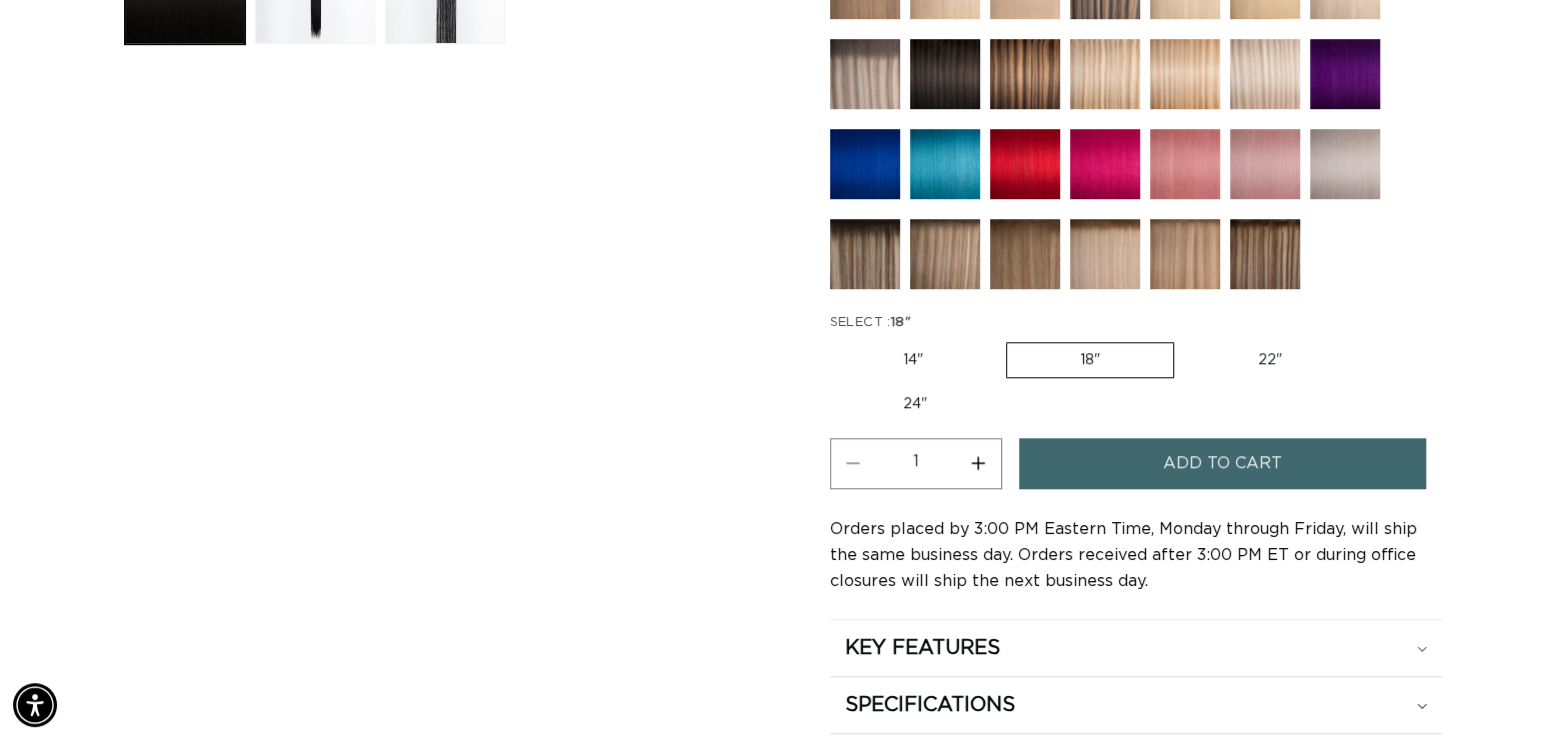 click on "Increase quantity for 1N Natural Black - Tape In" at bounding box center (978, 463) 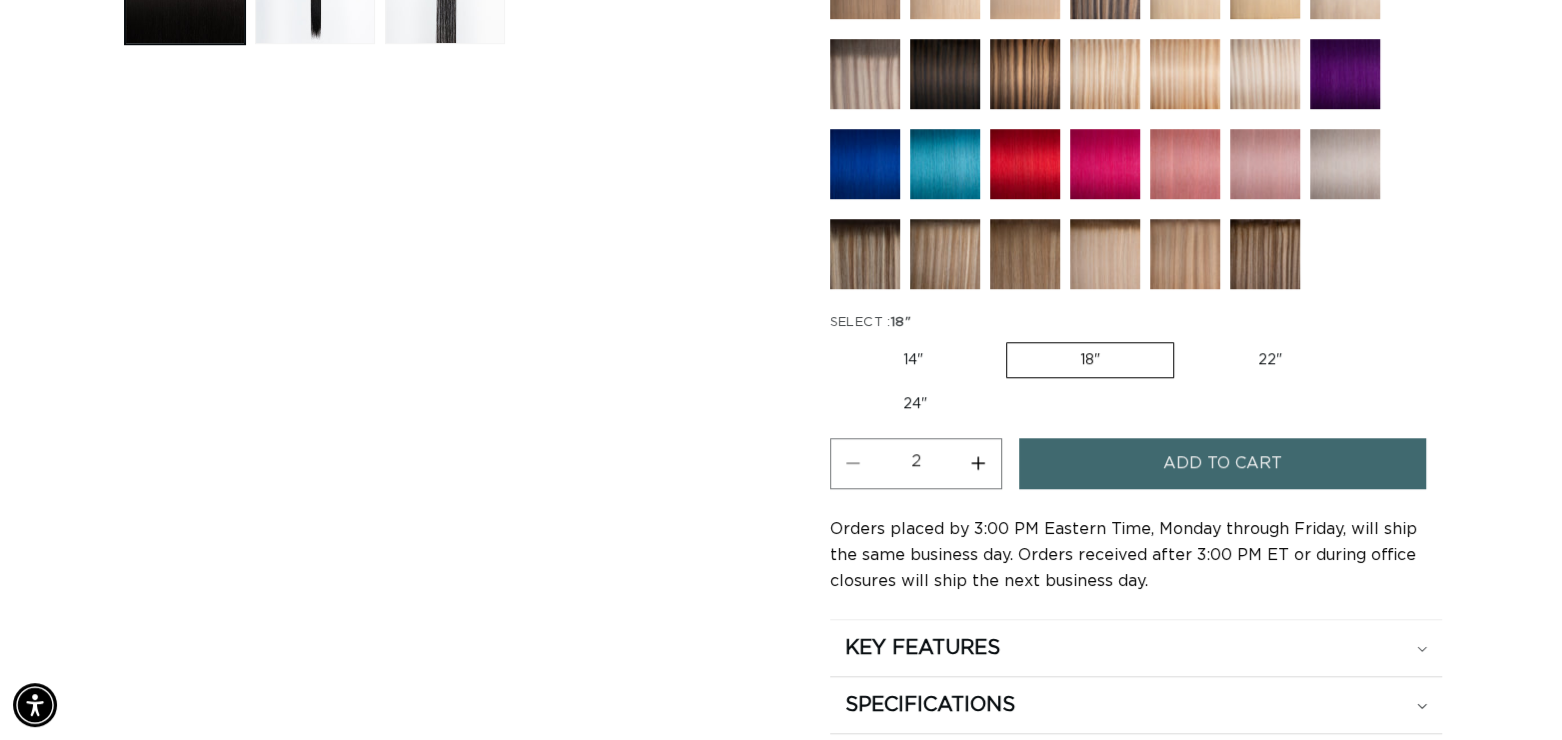 click on "Increase quantity for 1N Natural Black - Tape In" at bounding box center (978, 463) 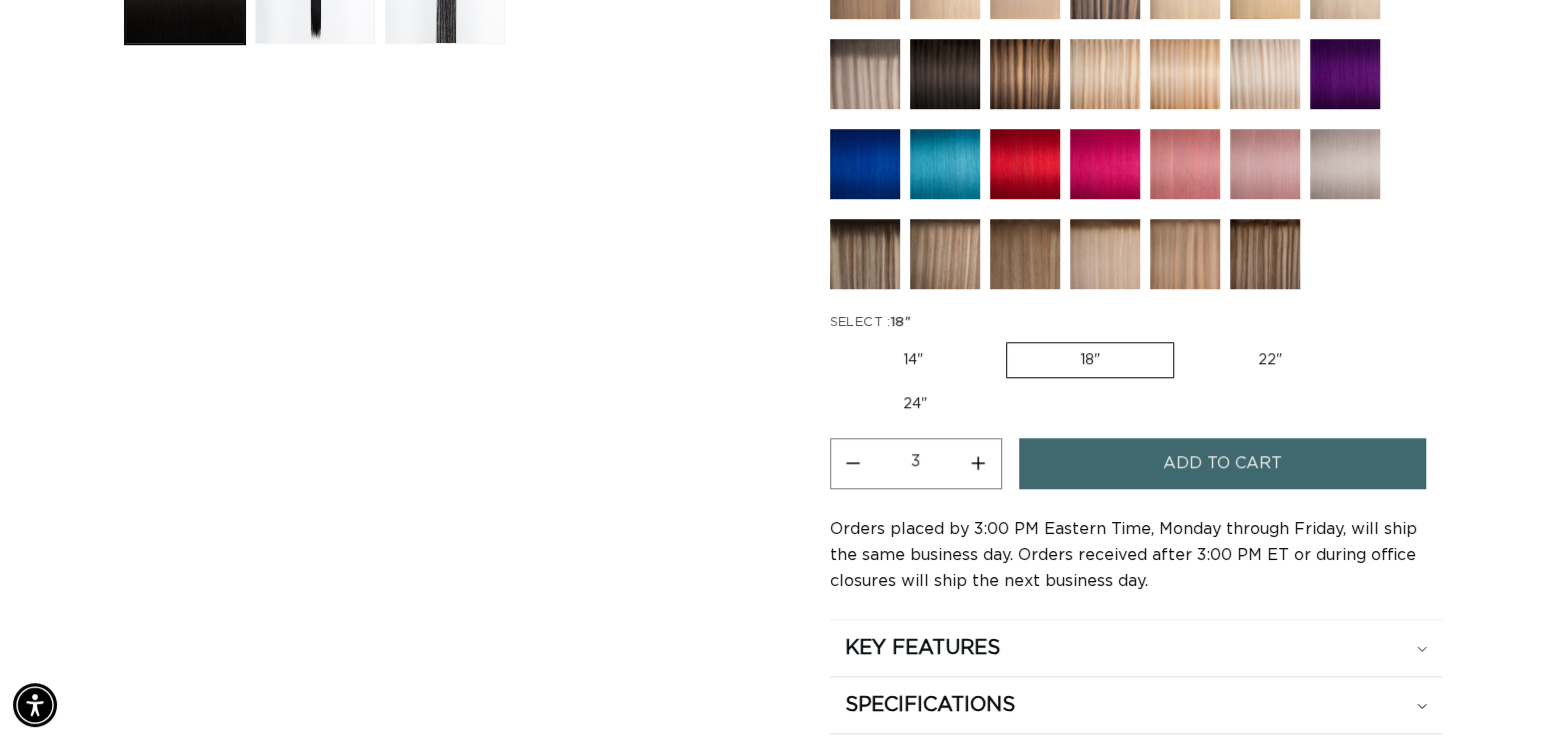 click on "Add to cart" at bounding box center [1222, 463] 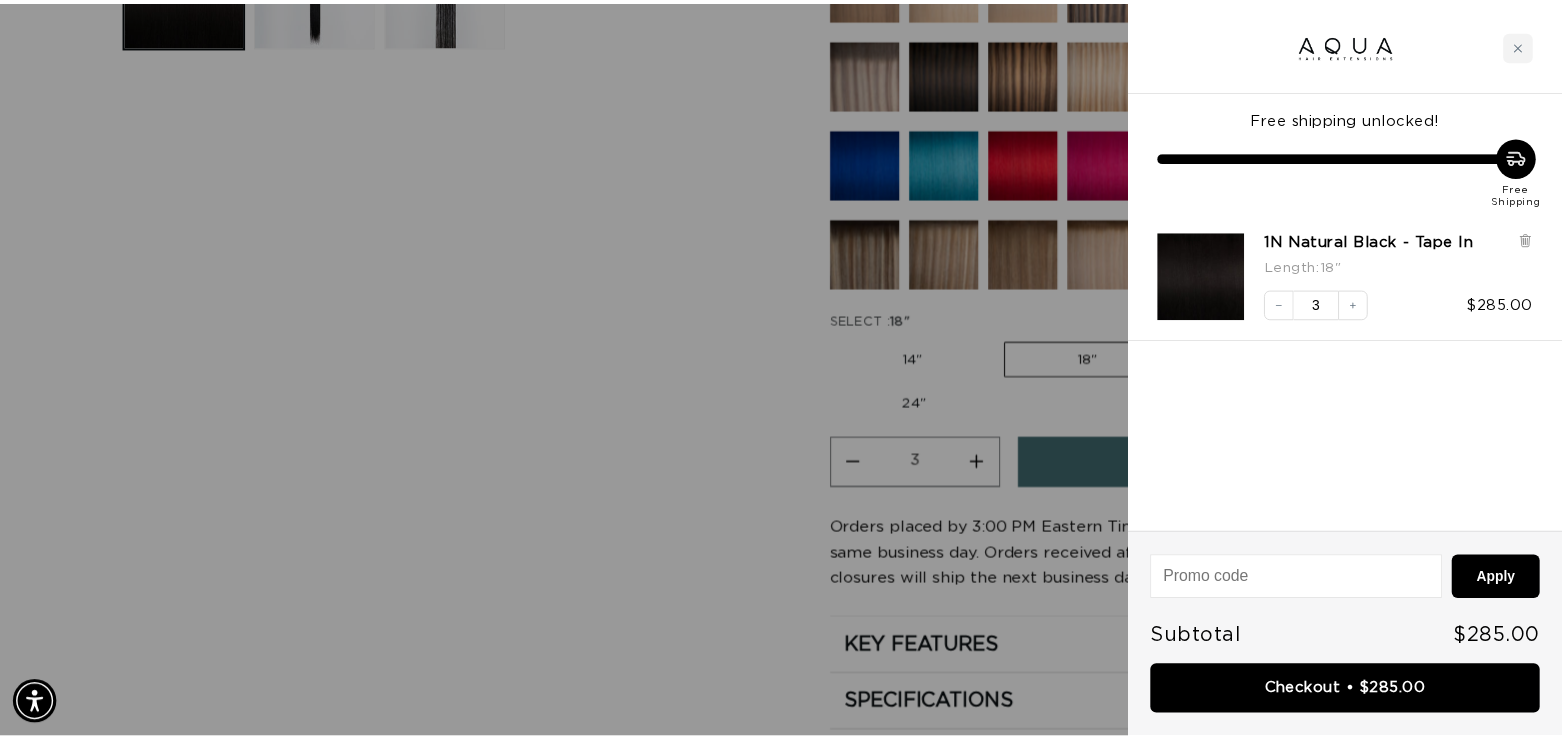 scroll, scrollTop: 0, scrollLeft: 2877, axis: horizontal 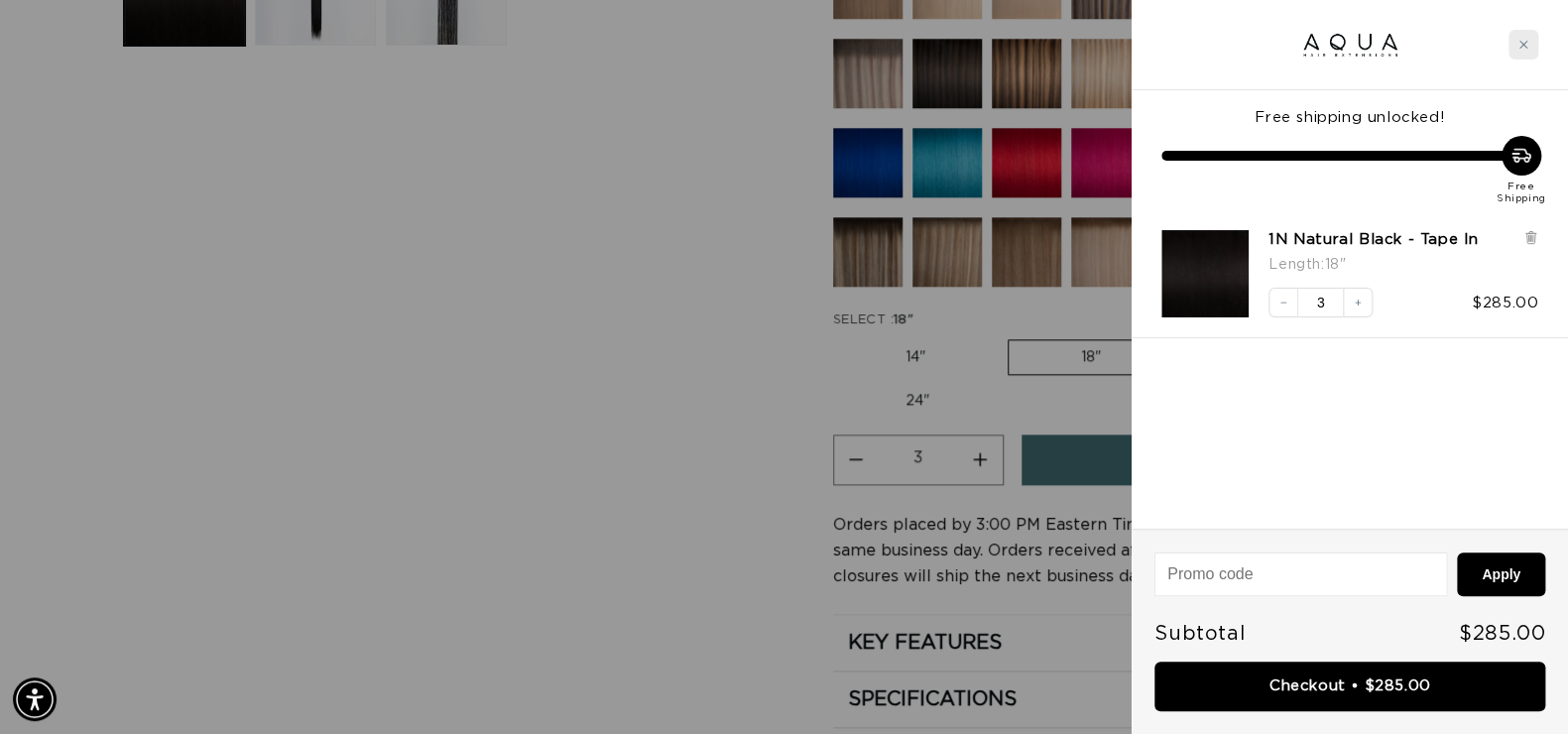 click at bounding box center (1523, 45) 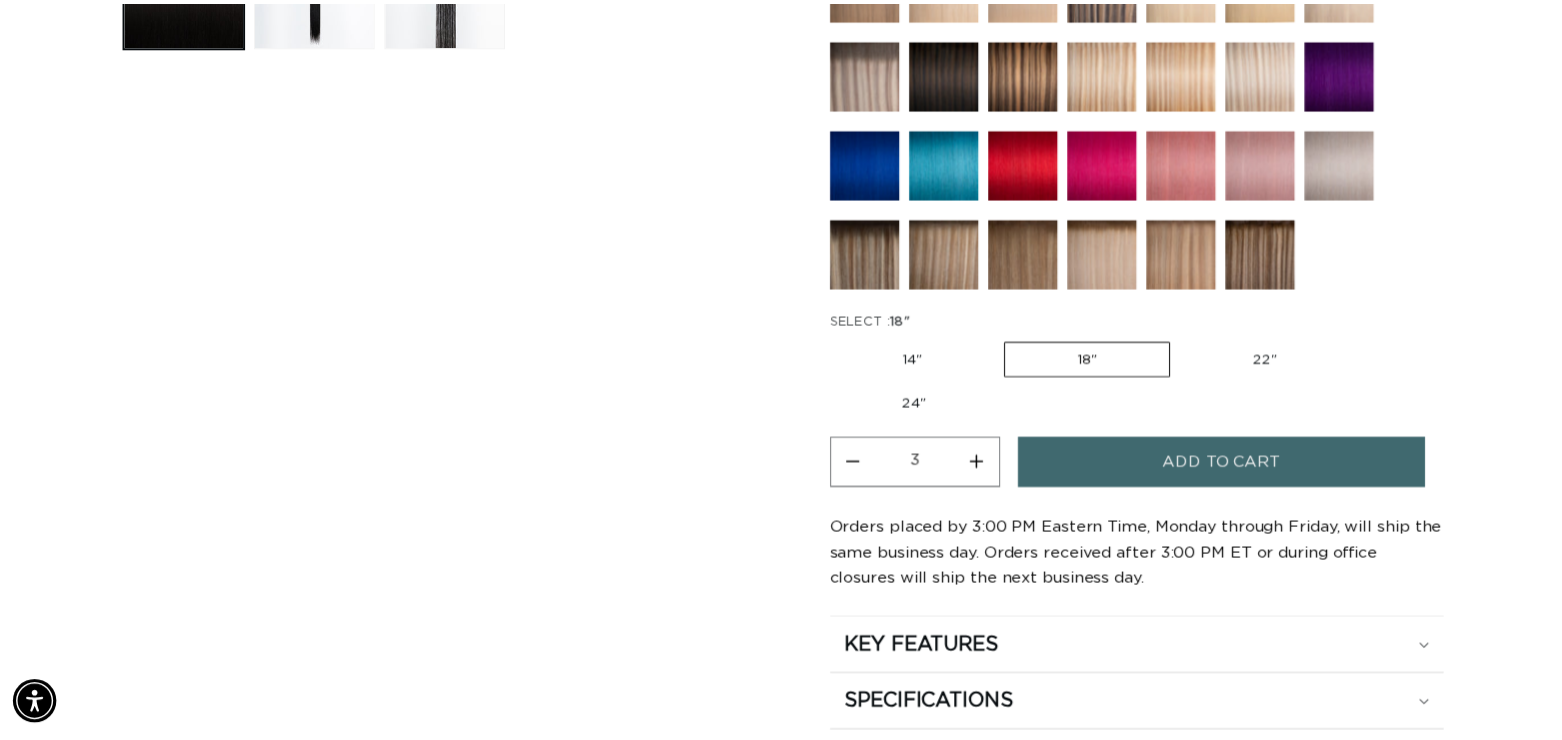 scroll, scrollTop: 0, scrollLeft: 0, axis: both 